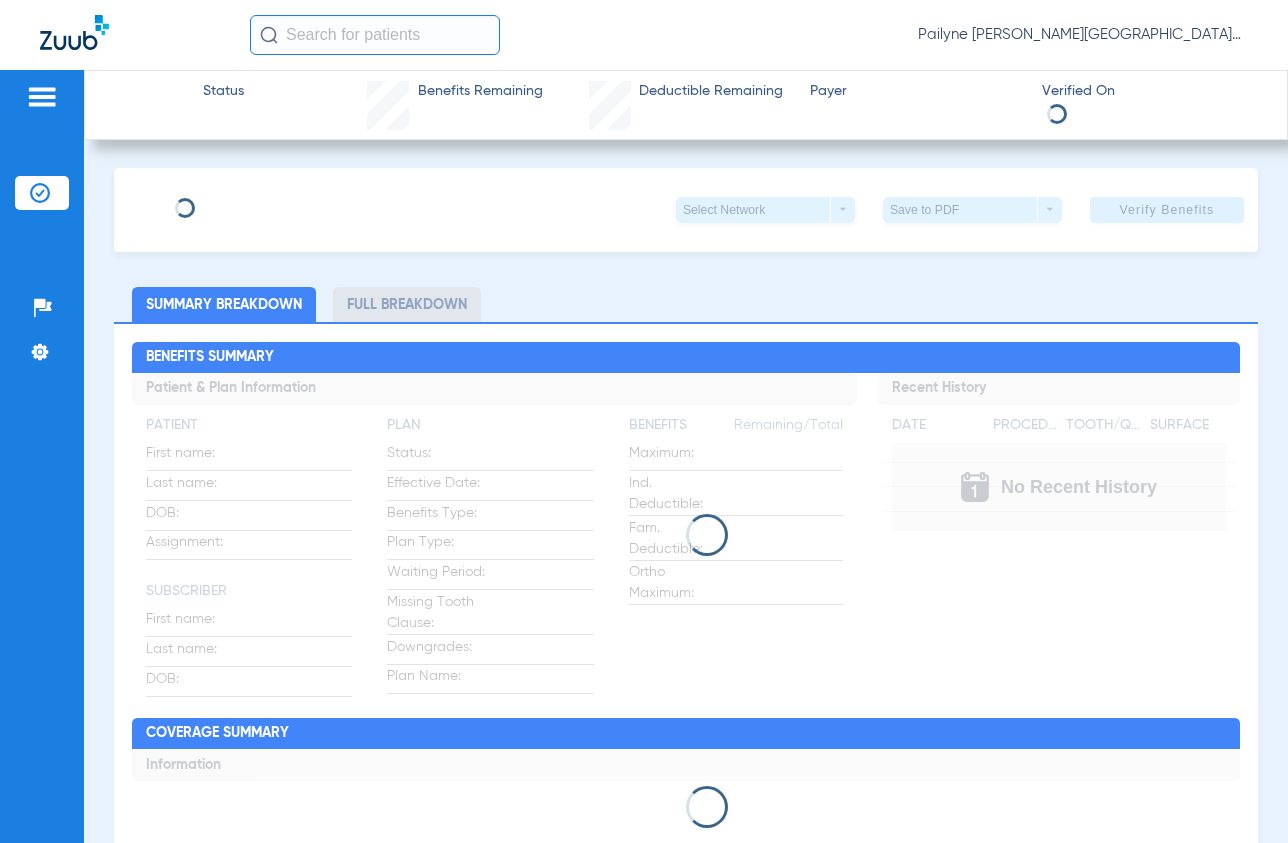 scroll, scrollTop: 0, scrollLeft: 0, axis: both 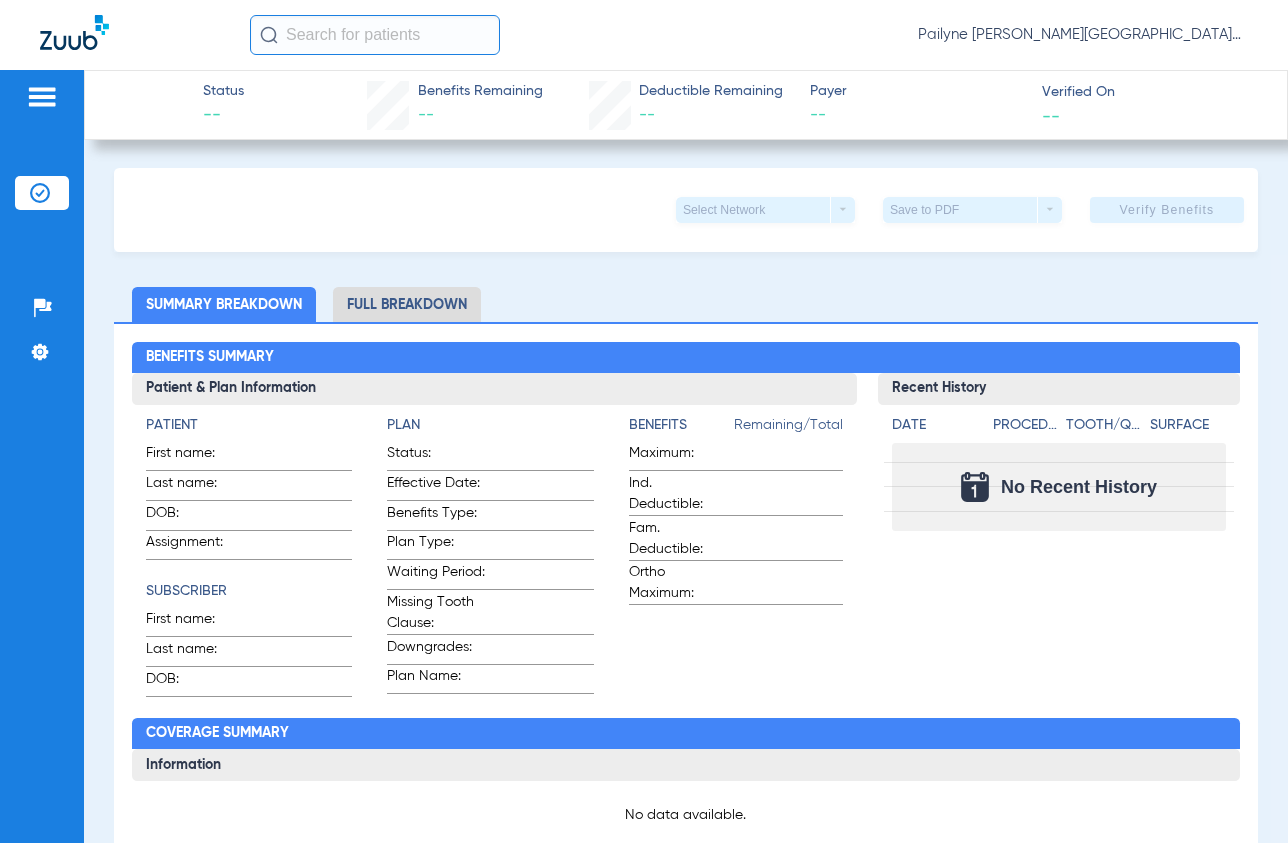 click 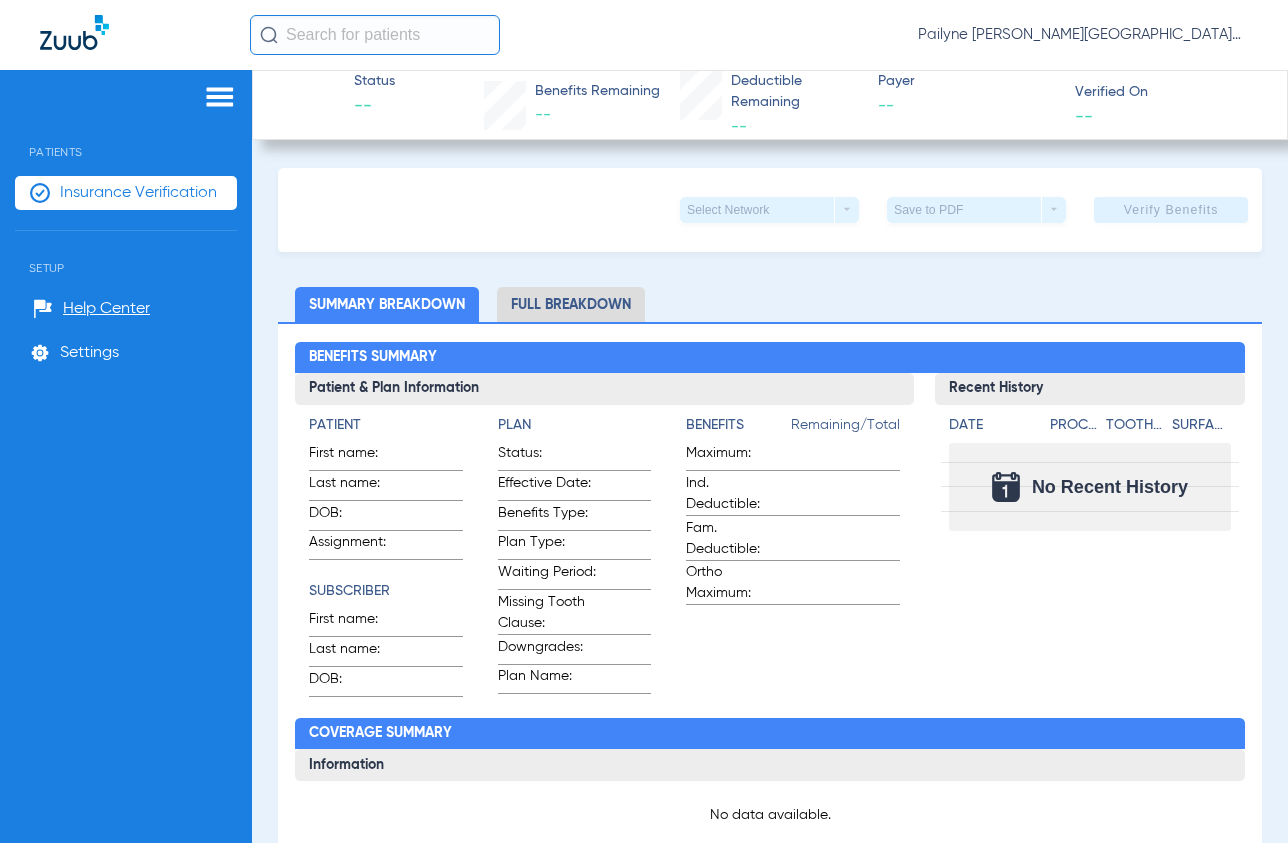 click 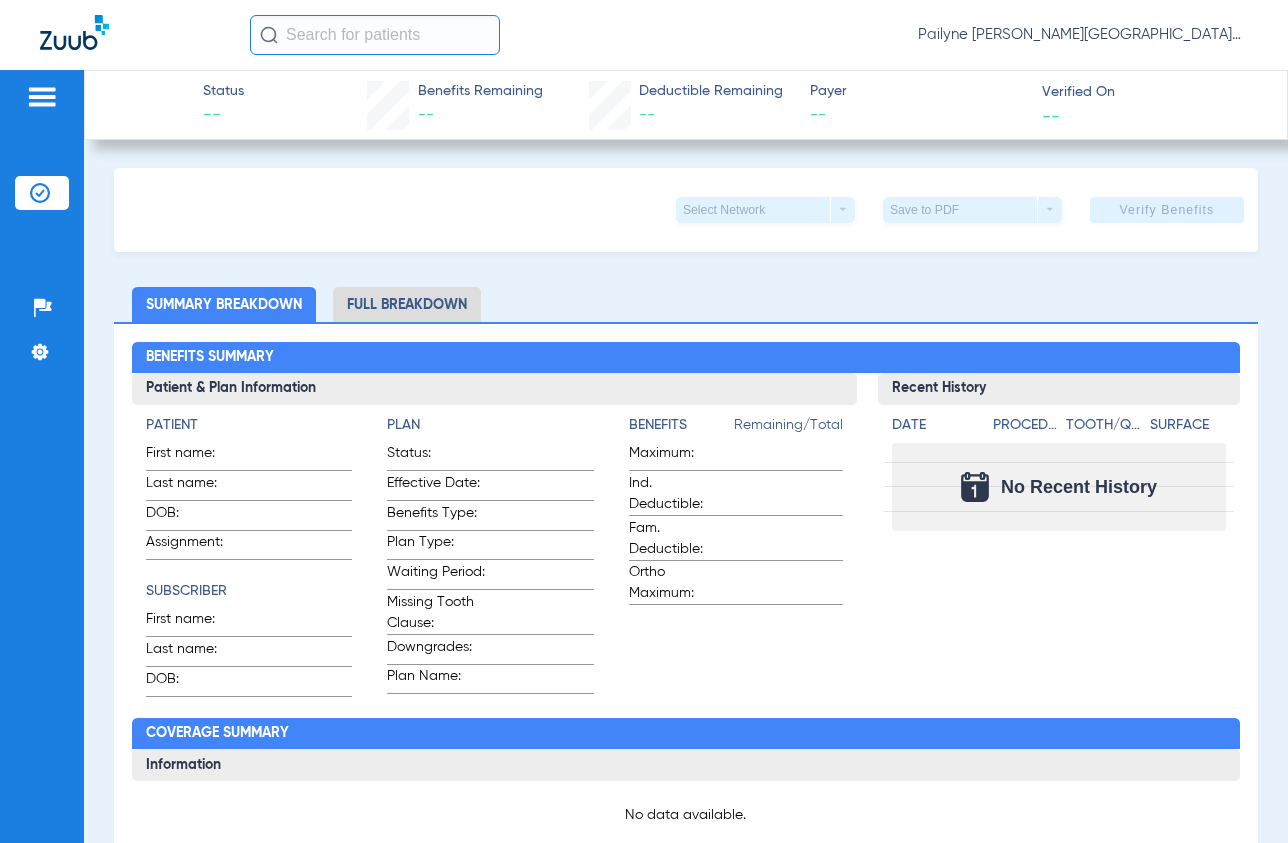 click 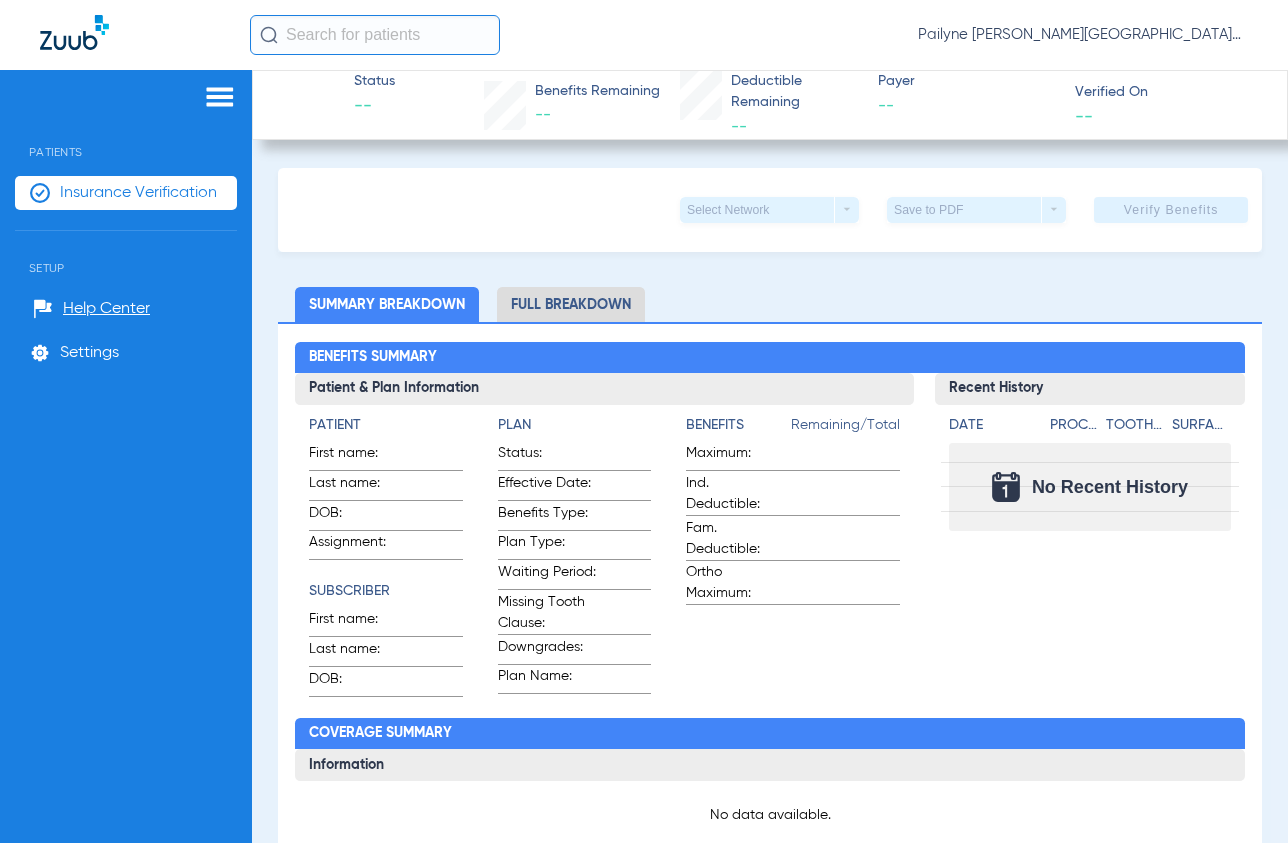 click on "Insurance Verification" 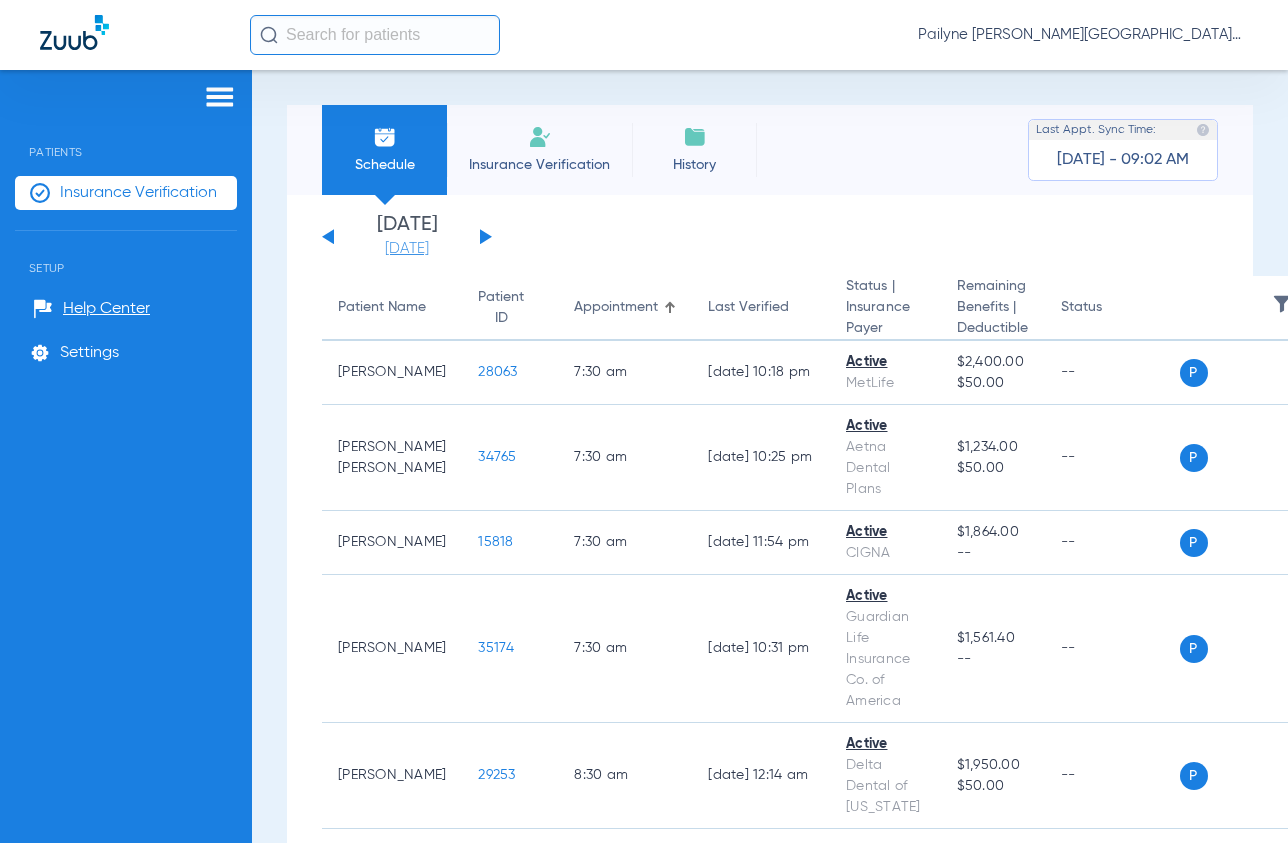 click on "[DATE]" 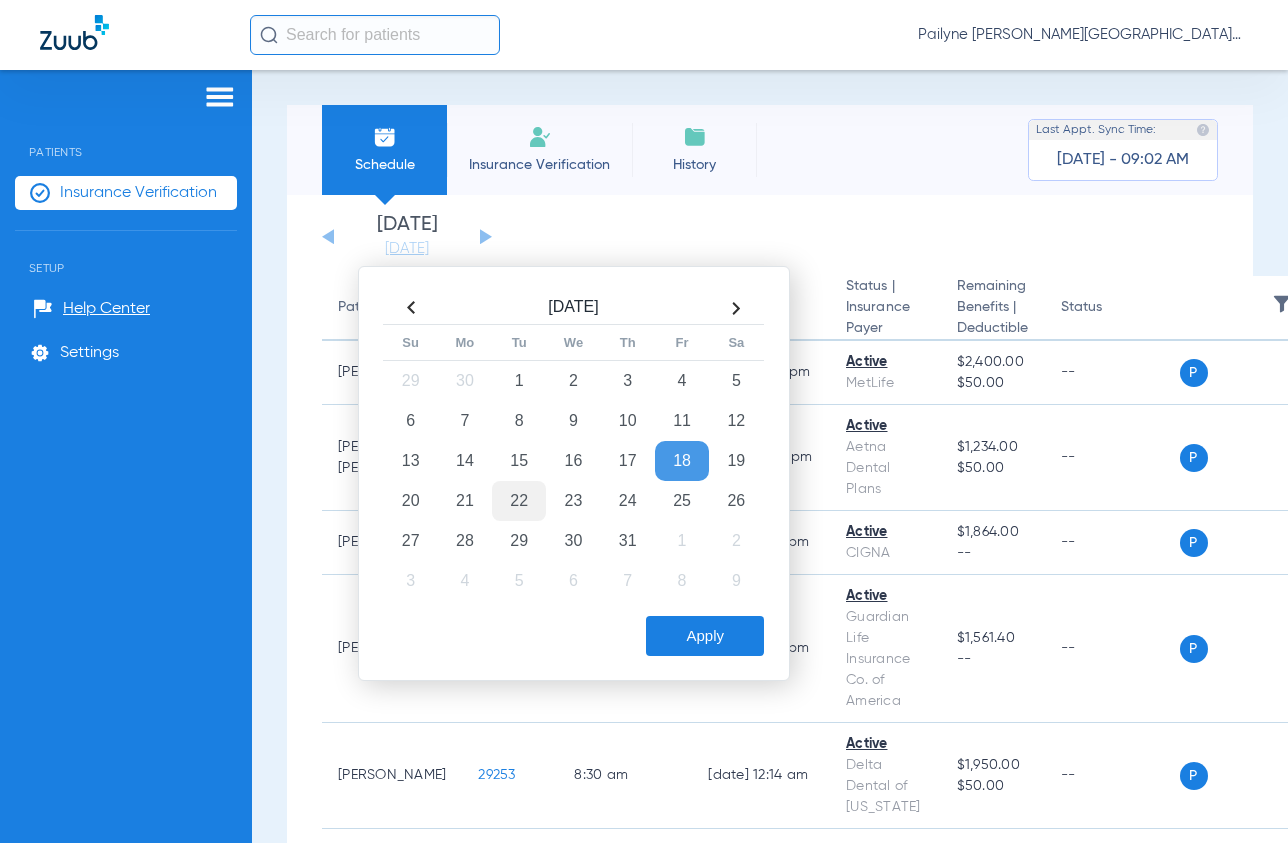 click on "22" 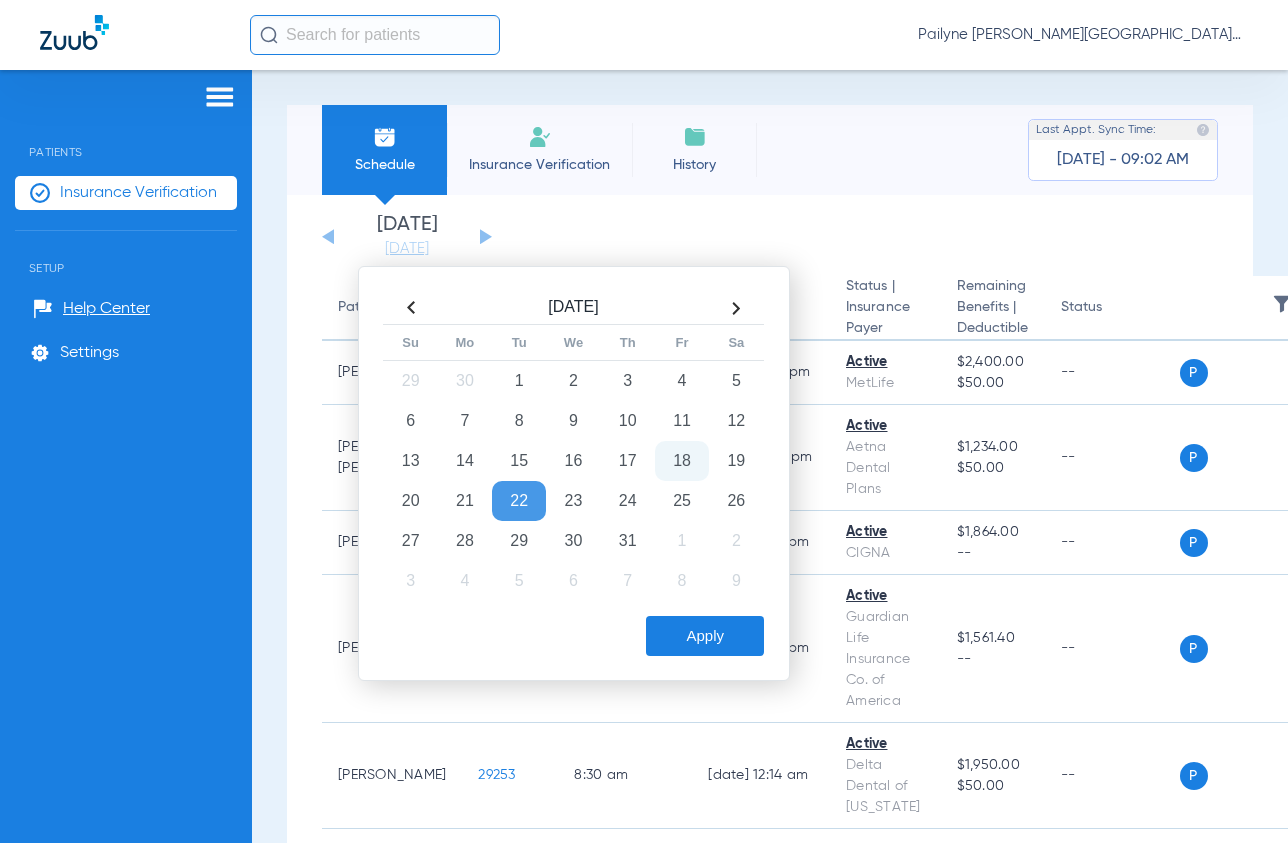 click on "Apply" 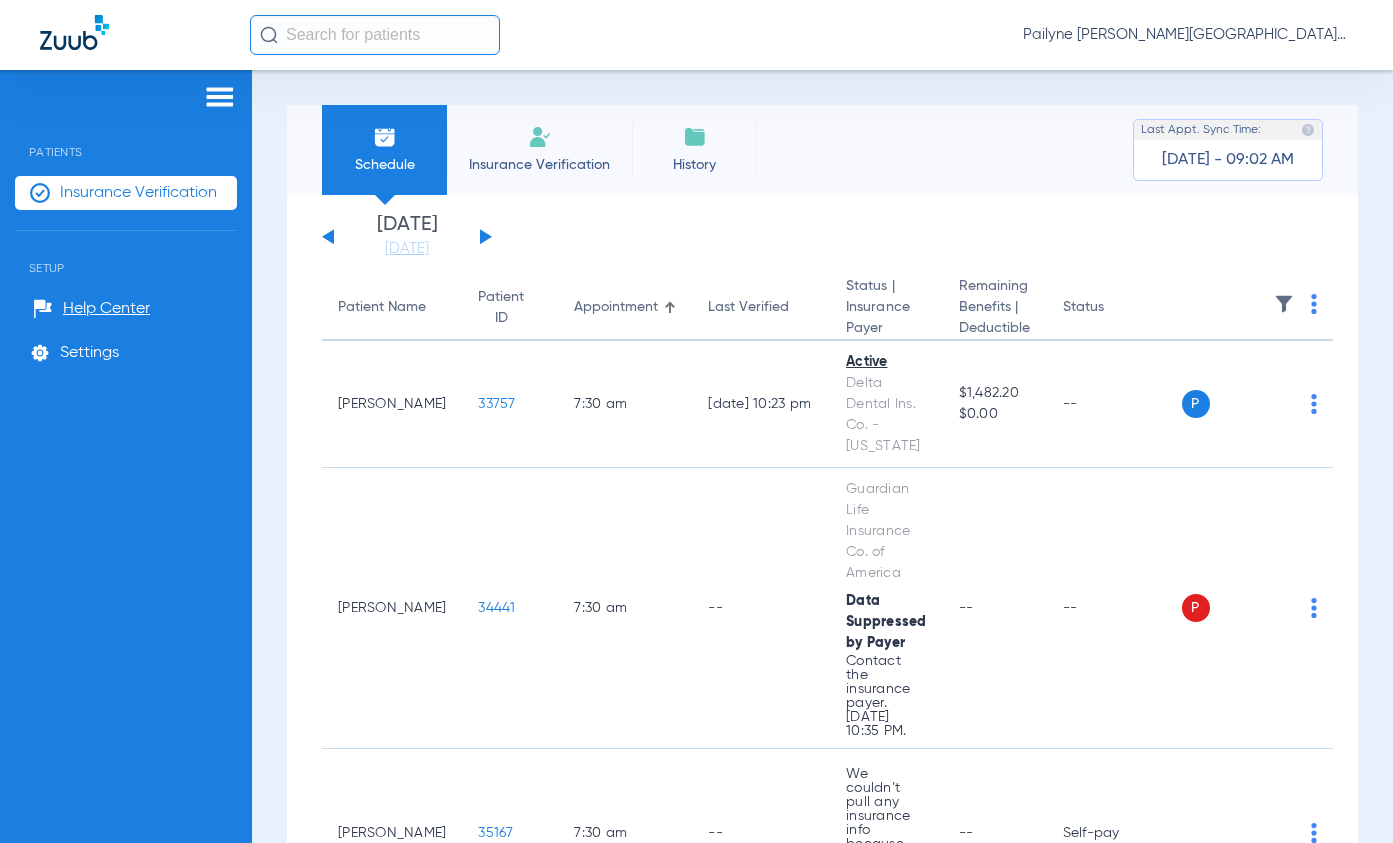 click 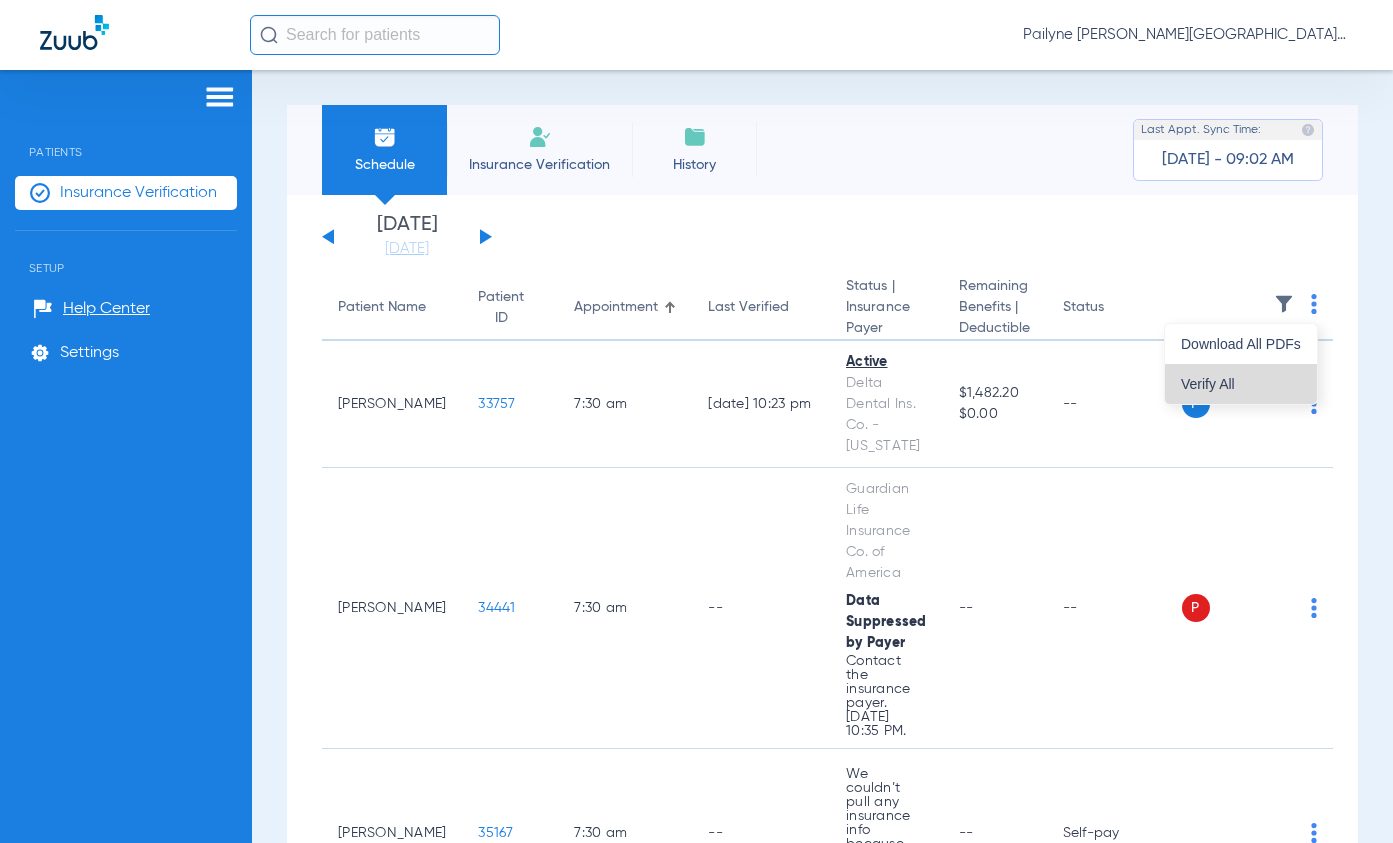 click on "Verify All" at bounding box center [1241, 384] 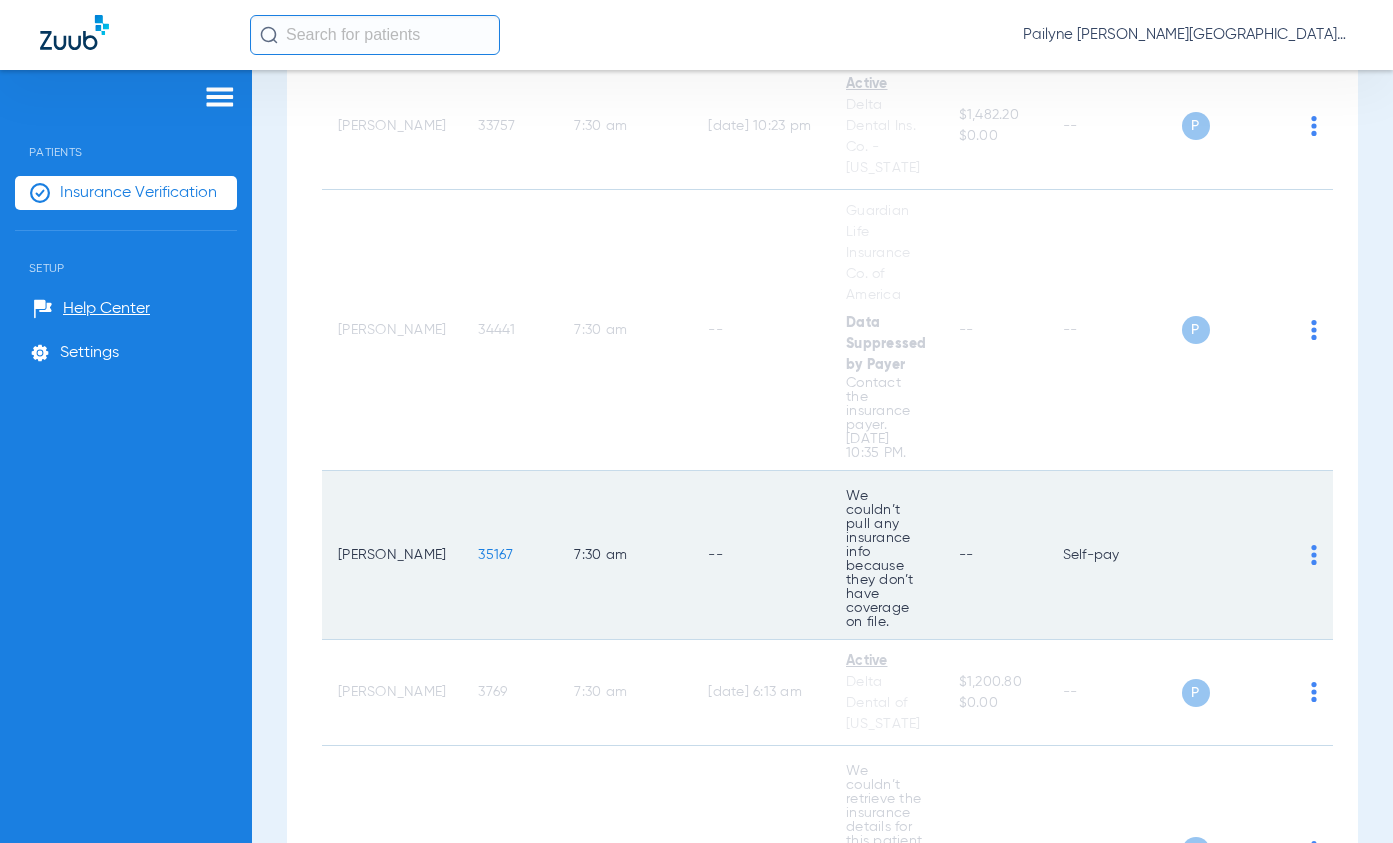 scroll, scrollTop: 400, scrollLeft: 0, axis: vertical 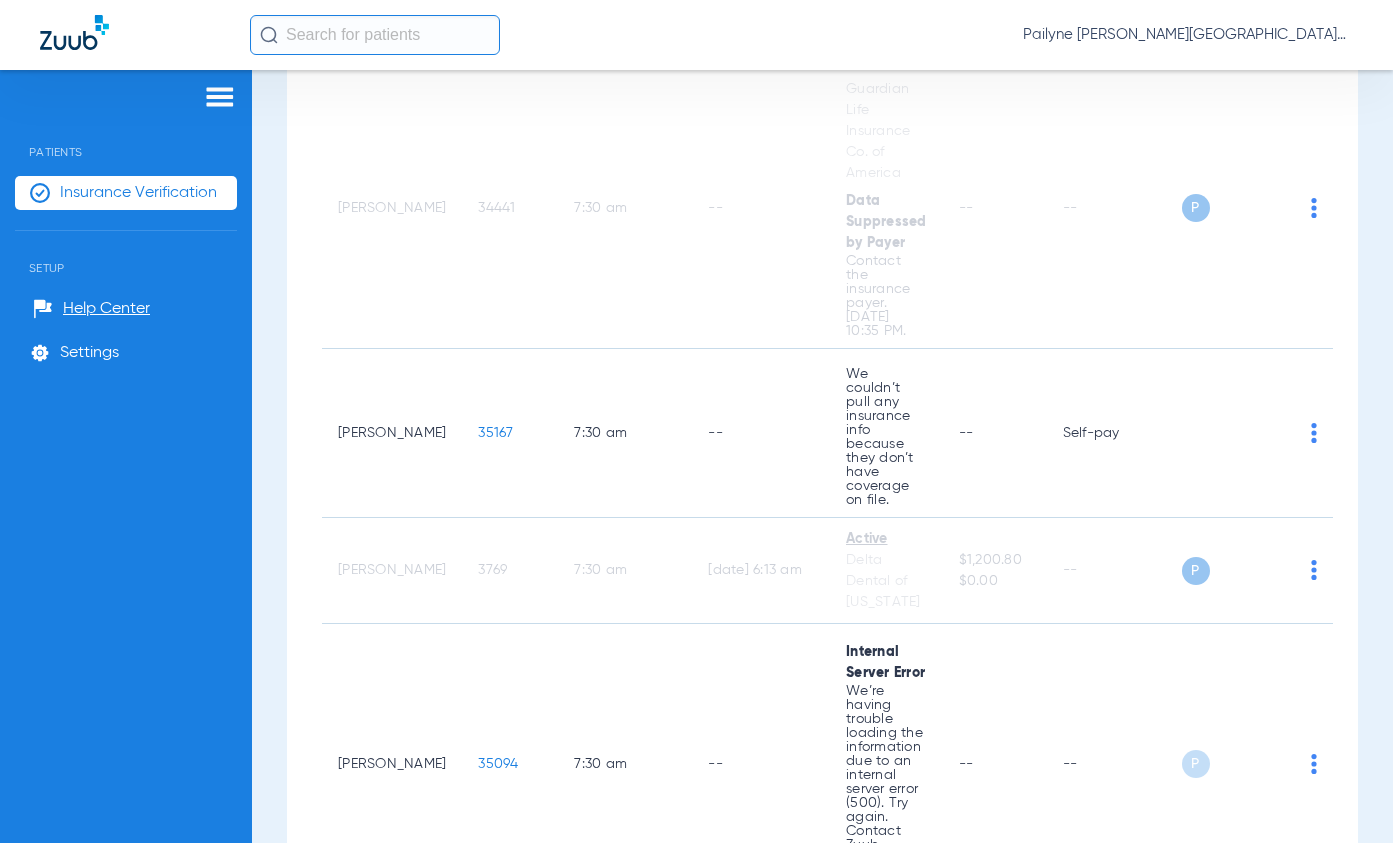 click on "Pailyne [PERSON_NAME][GEOGRAPHIC_DATA]" 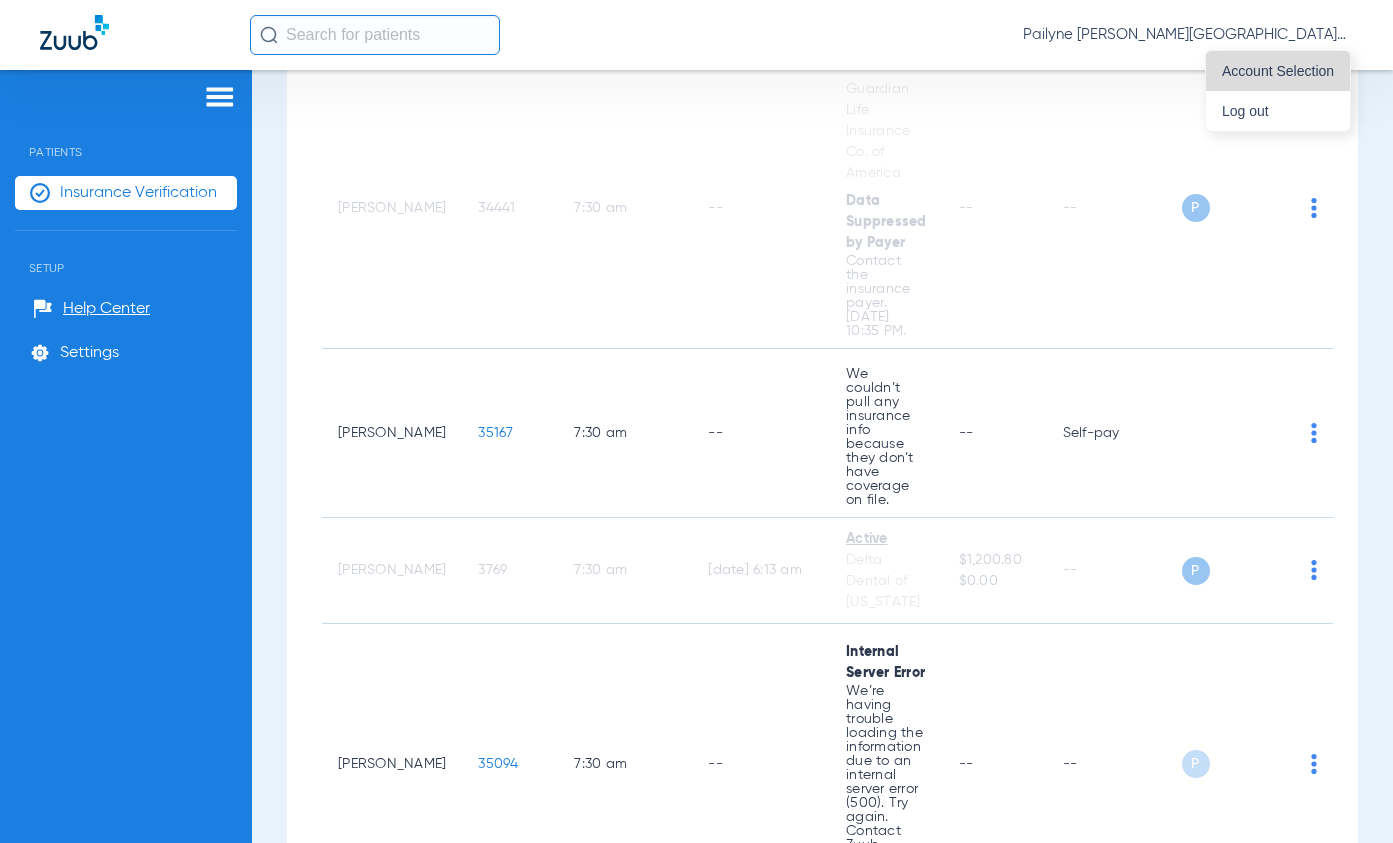 click on "Account Selection" at bounding box center [1278, 71] 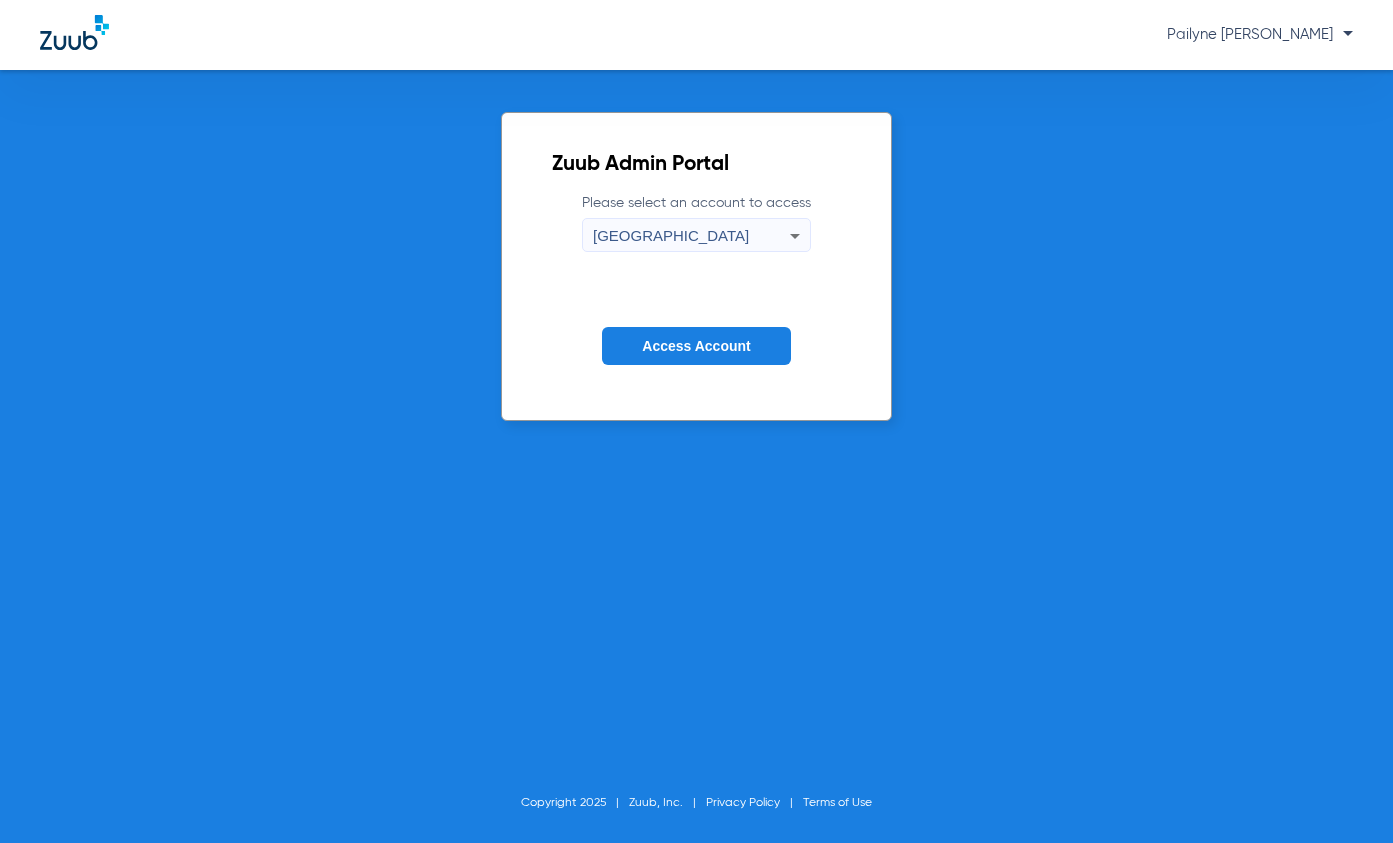 click on "[GEOGRAPHIC_DATA]" at bounding box center (691, 236) 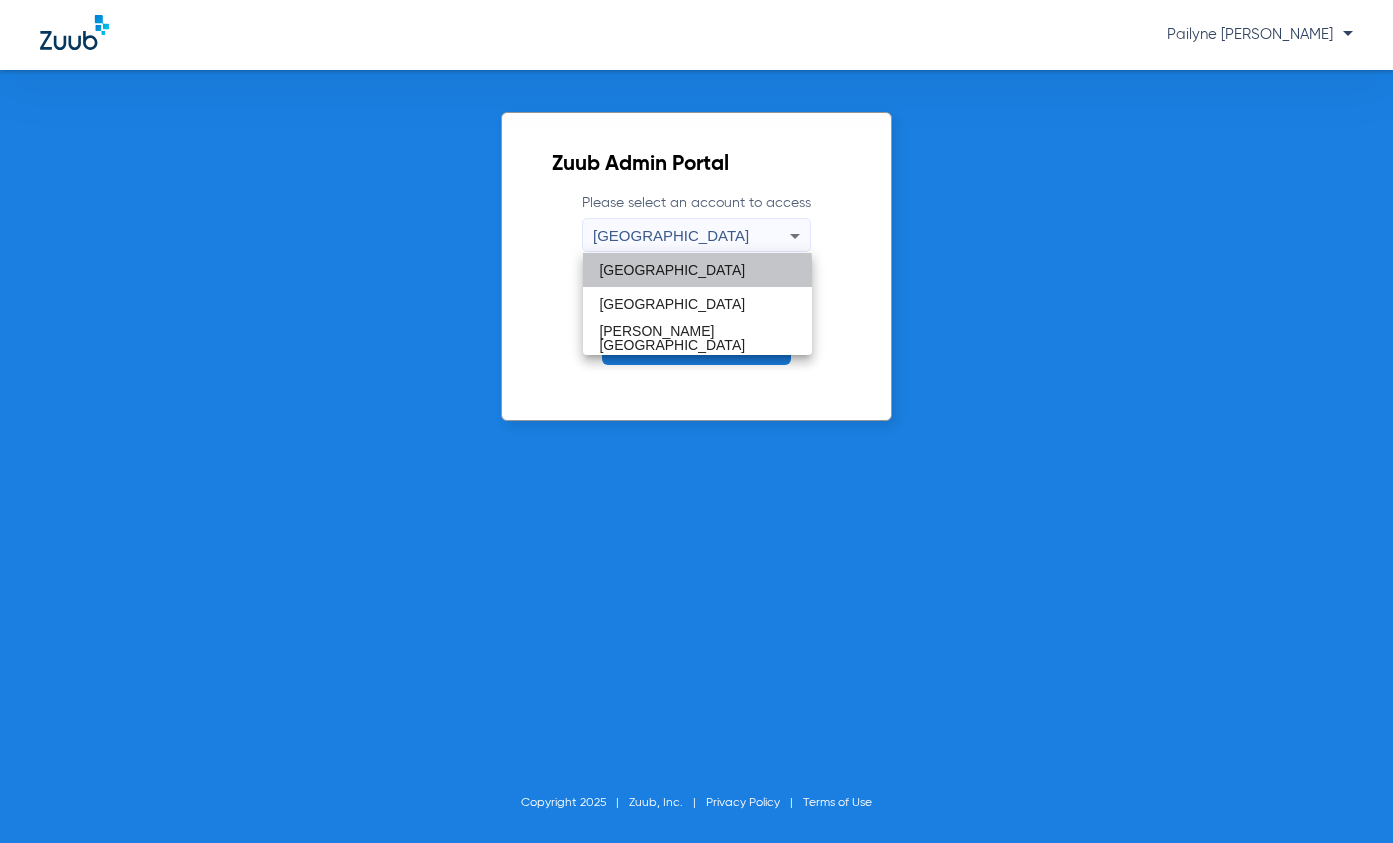 click on "[GEOGRAPHIC_DATA]" at bounding box center (672, 270) 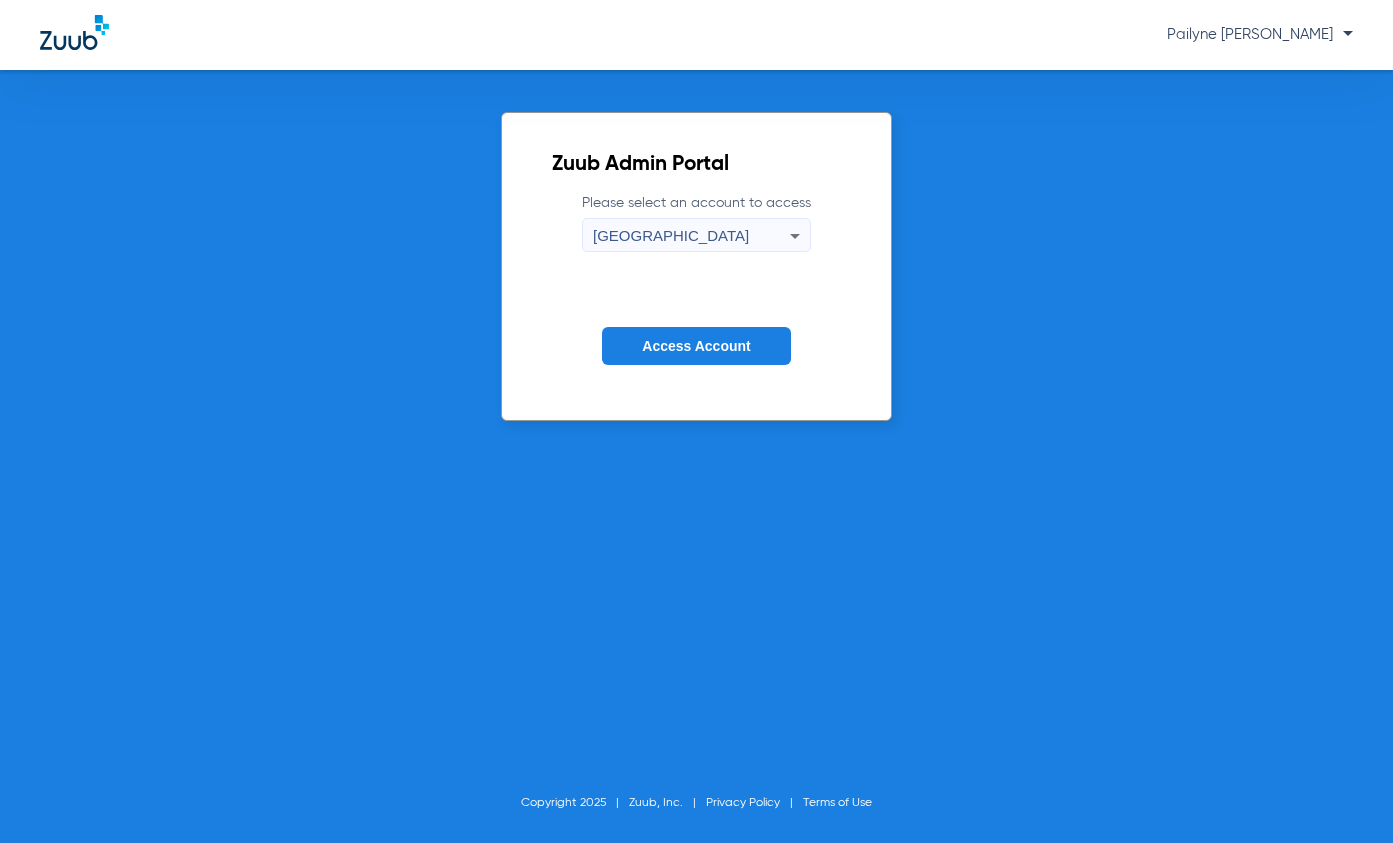 click on "Access Account" 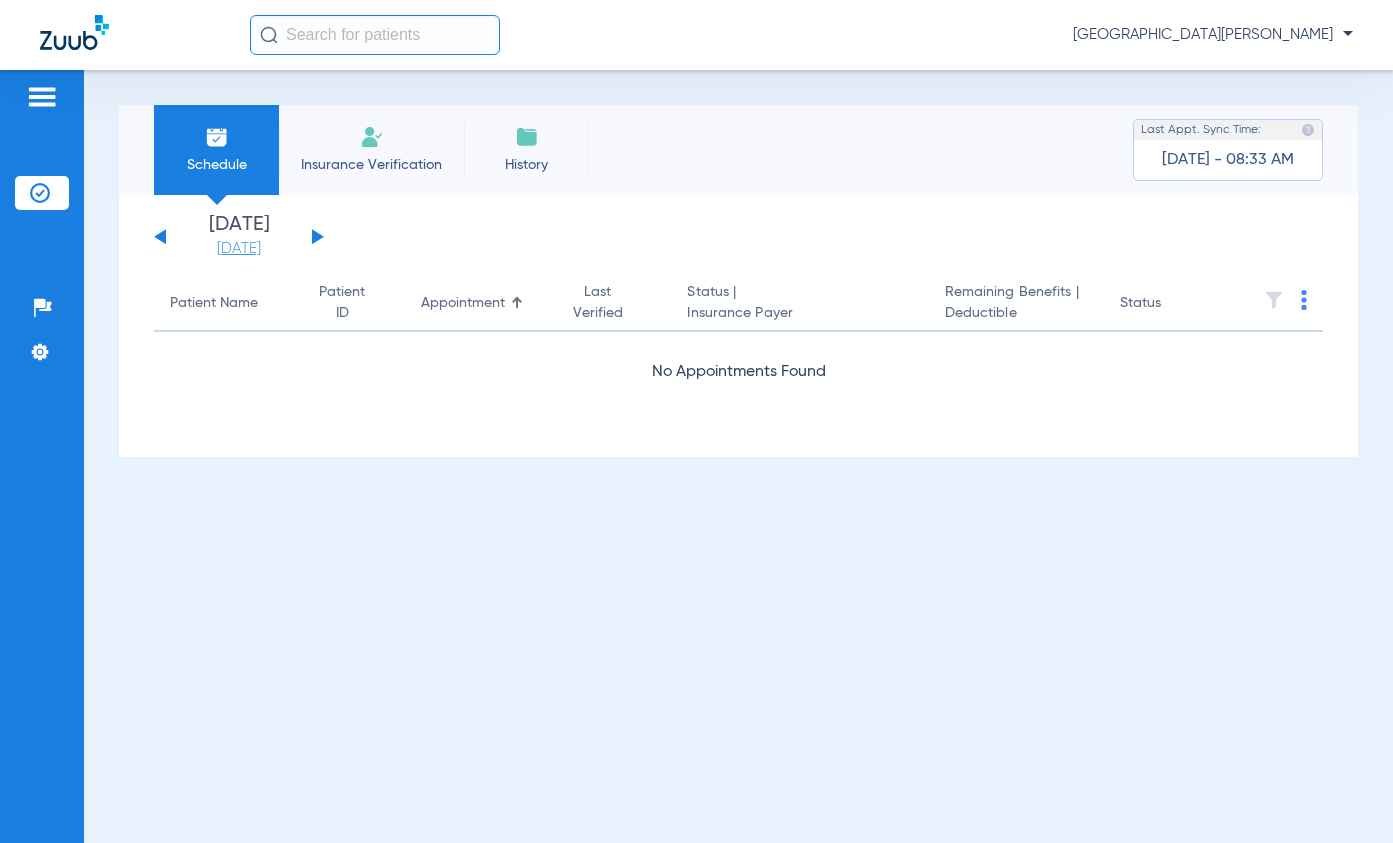 click on "[DATE]" 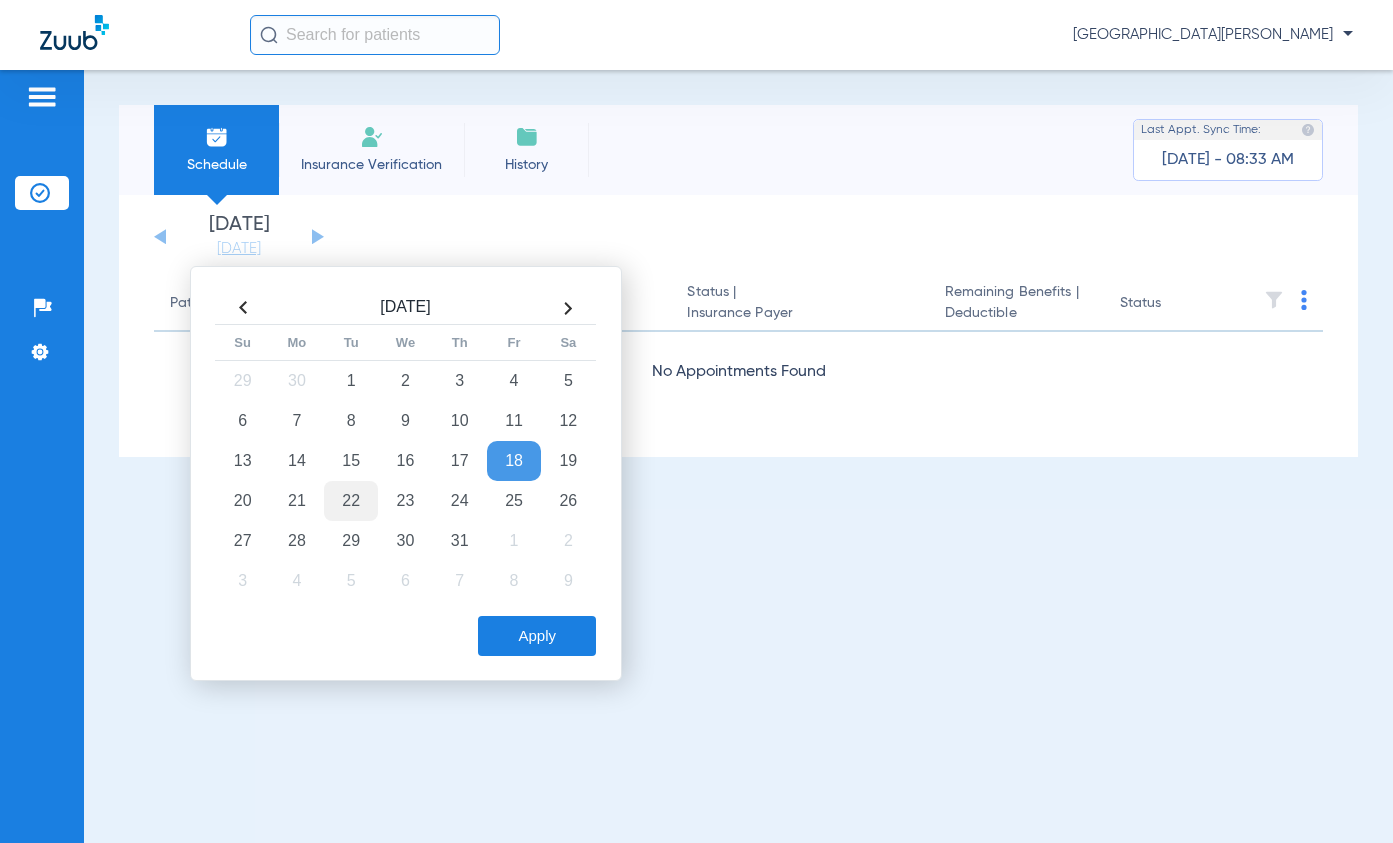 click on "22" 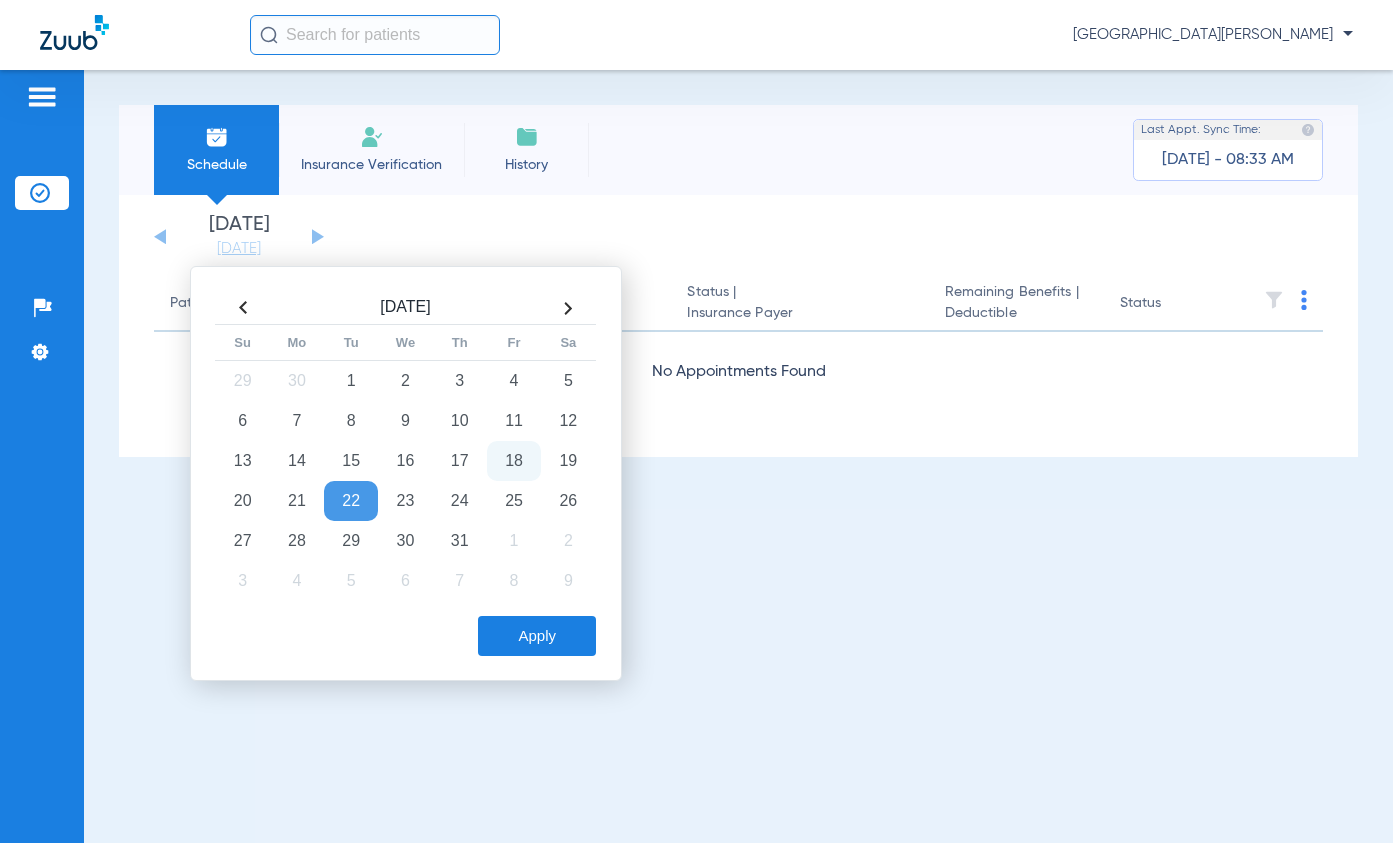 click on "Apply" 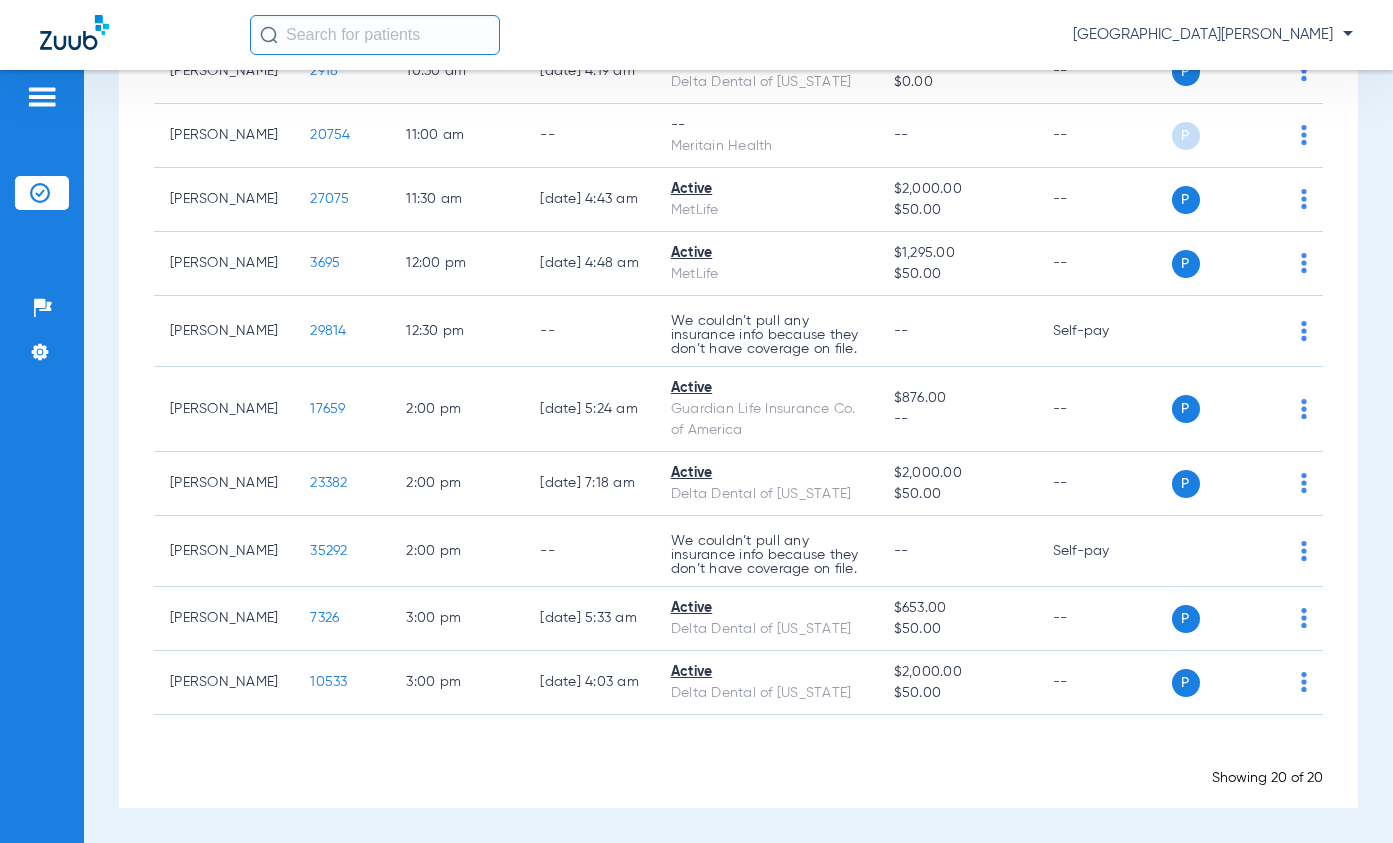 scroll, scrollTop: 1200, scrollLeft: 0, axis: vertical 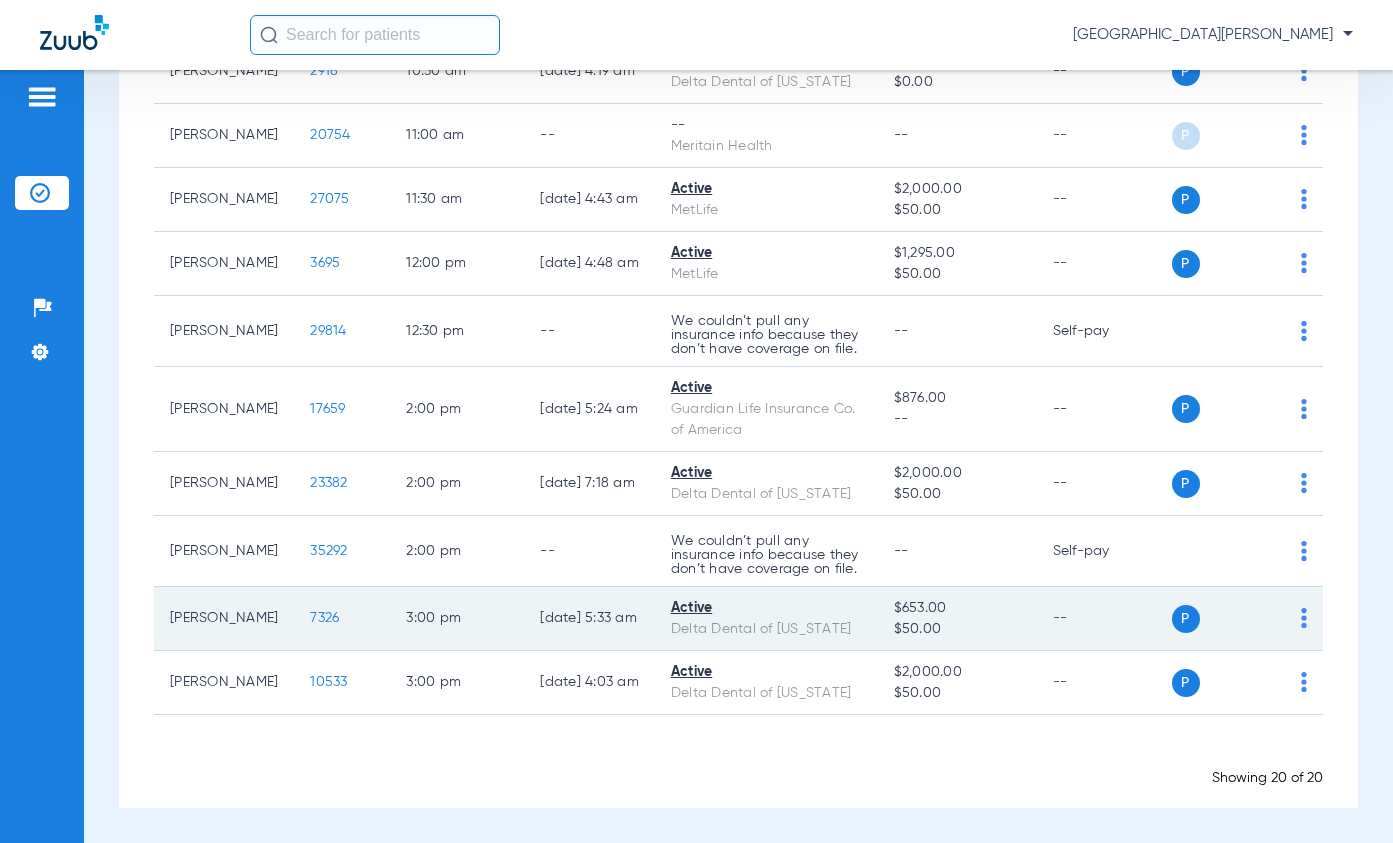 click on "7326" 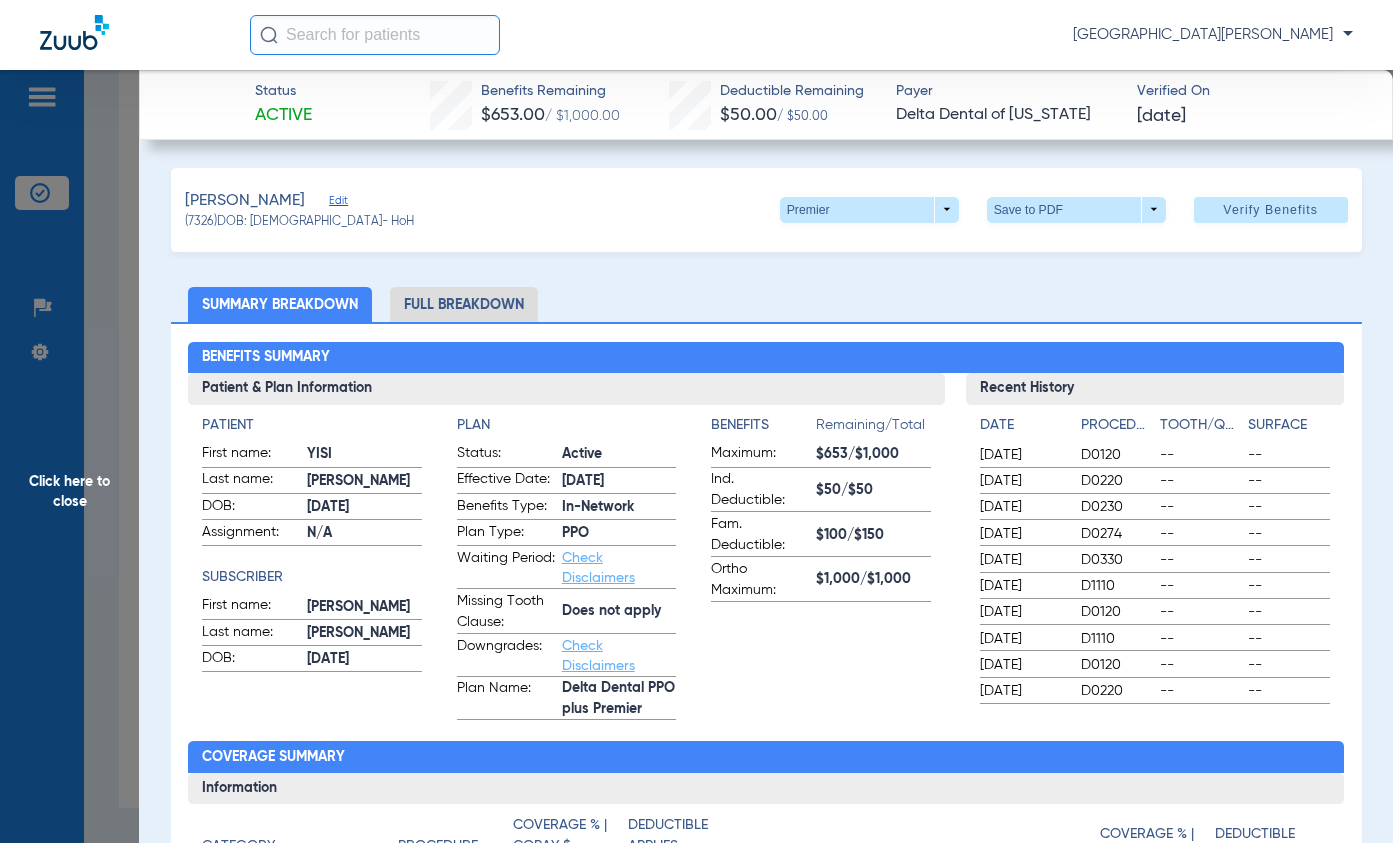 click on "[GEOGRAPHIC_DATA][PERSON_NAME]" 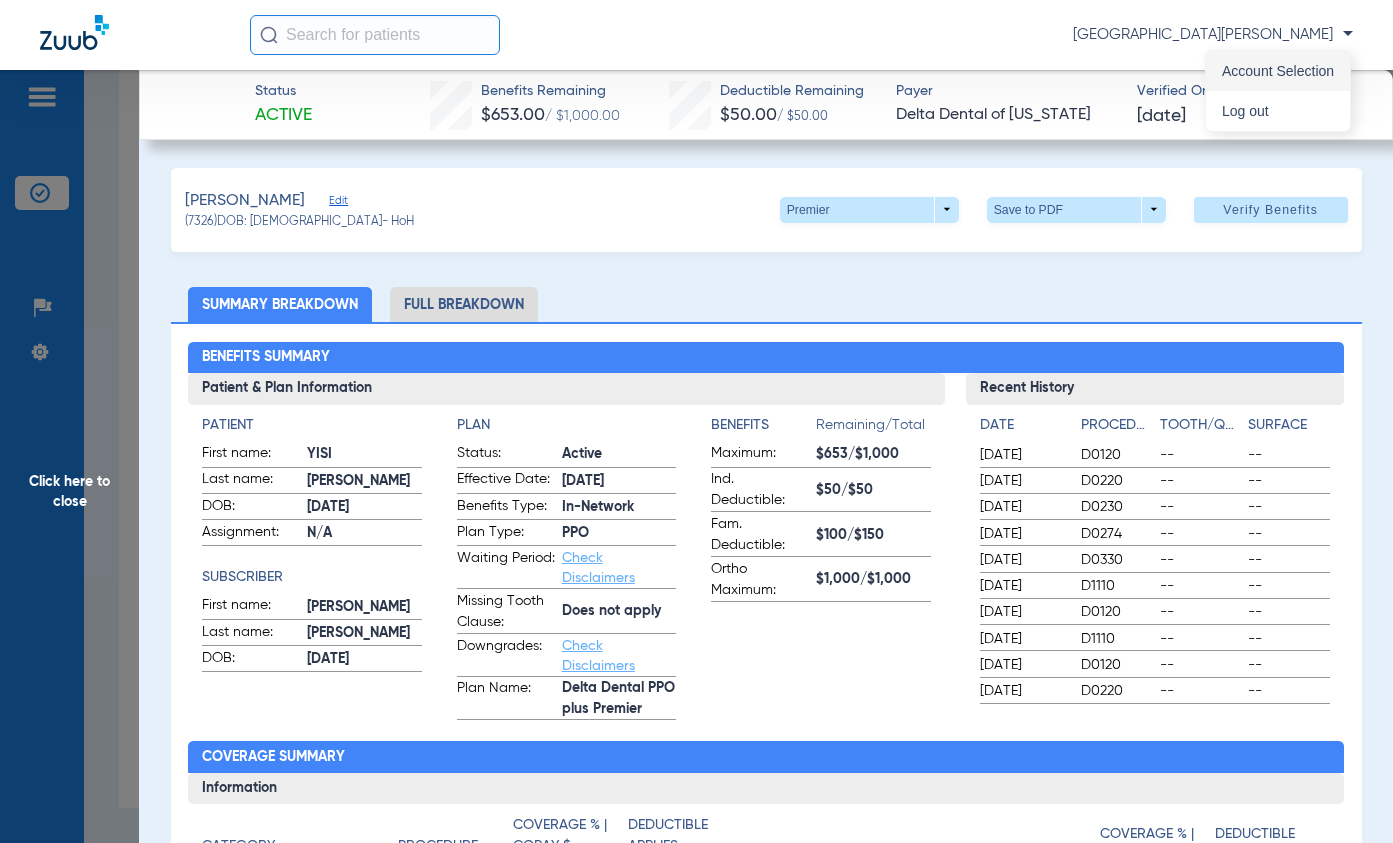 click on "Account Selection" at bounding box center (1278, 71) 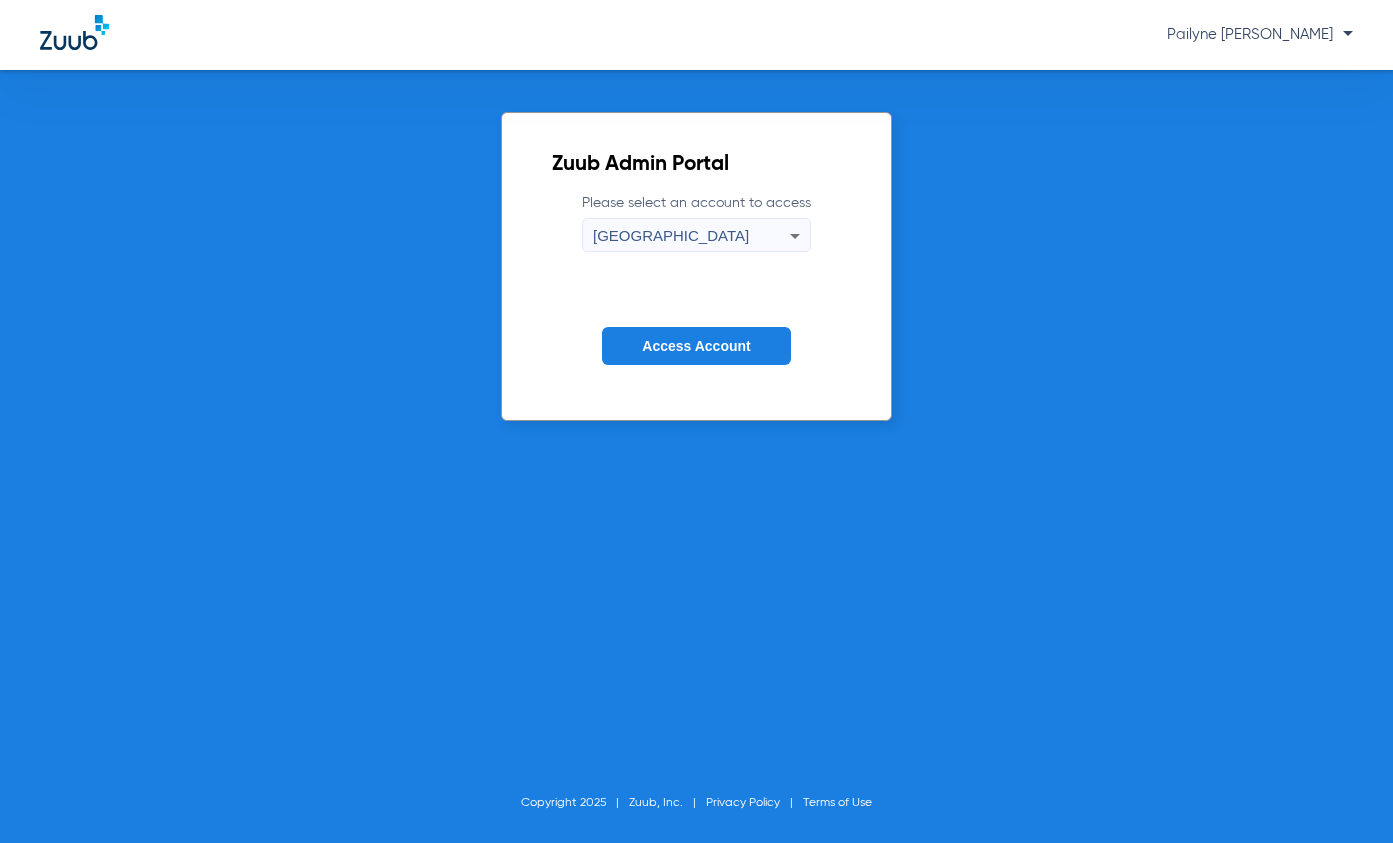 click on "Please select an account to access  College Street Access Account" 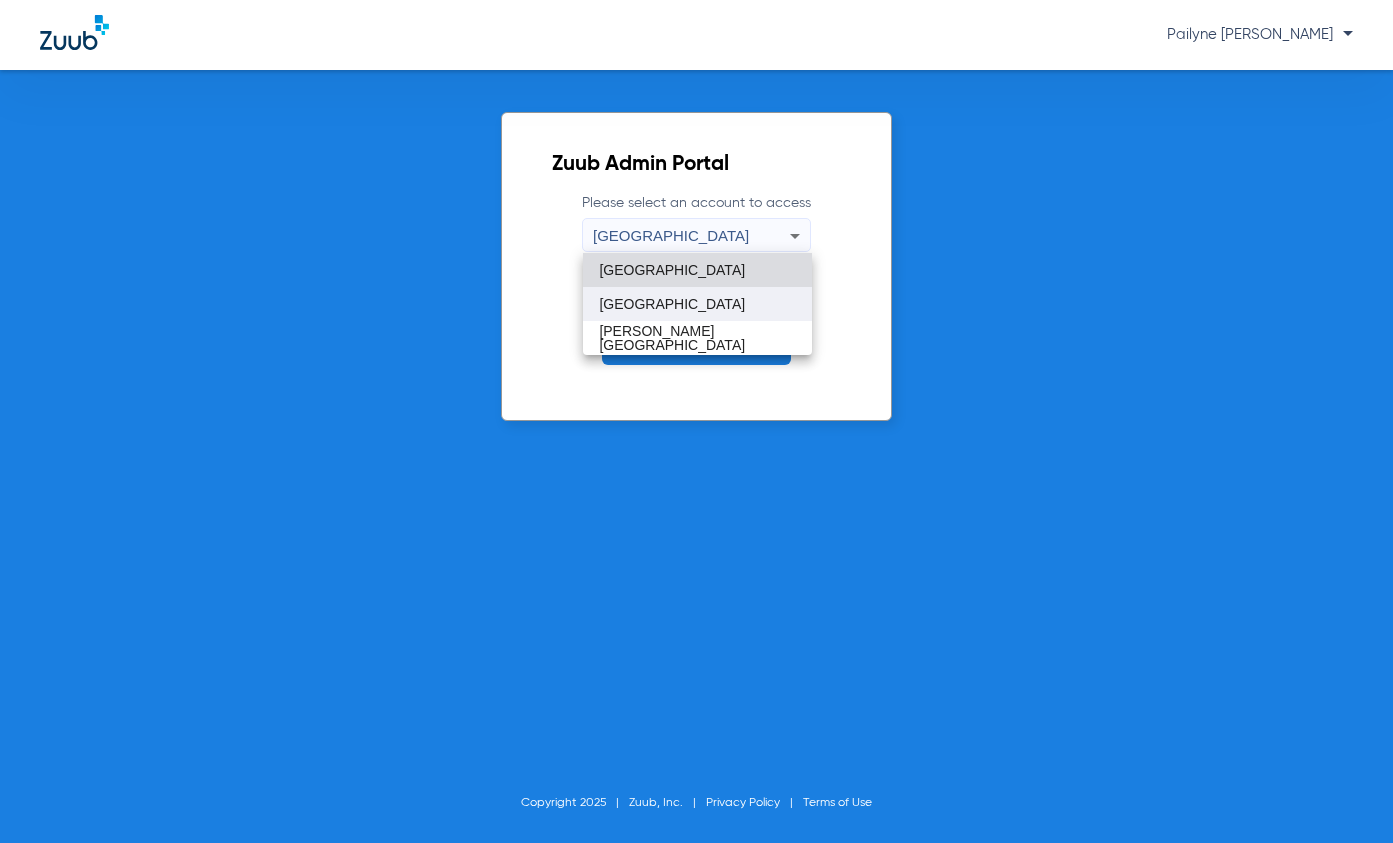 click on "[GEOGRAPHIC_DATA]" at bounding box center [697, 304] 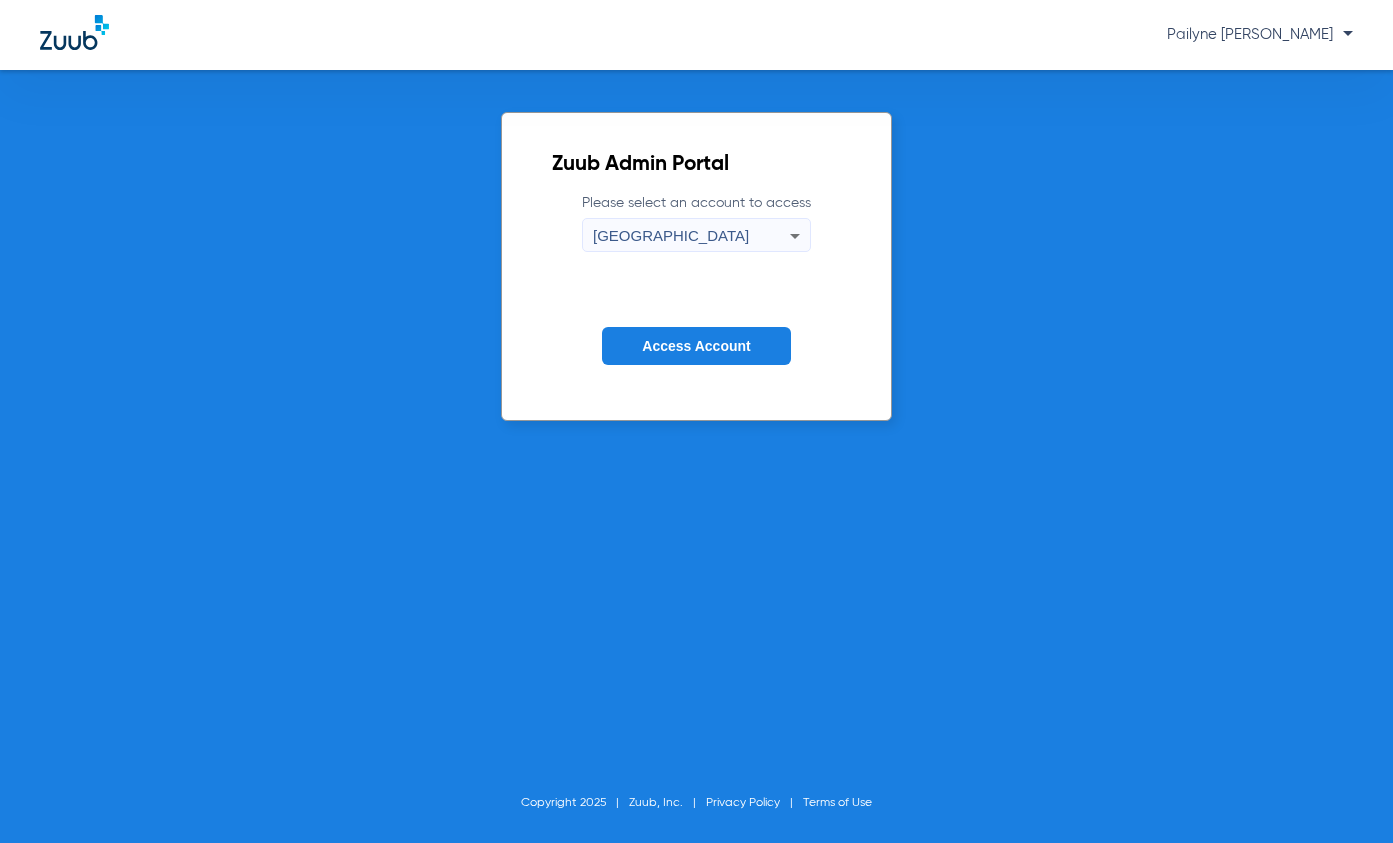 click on "Access Account" 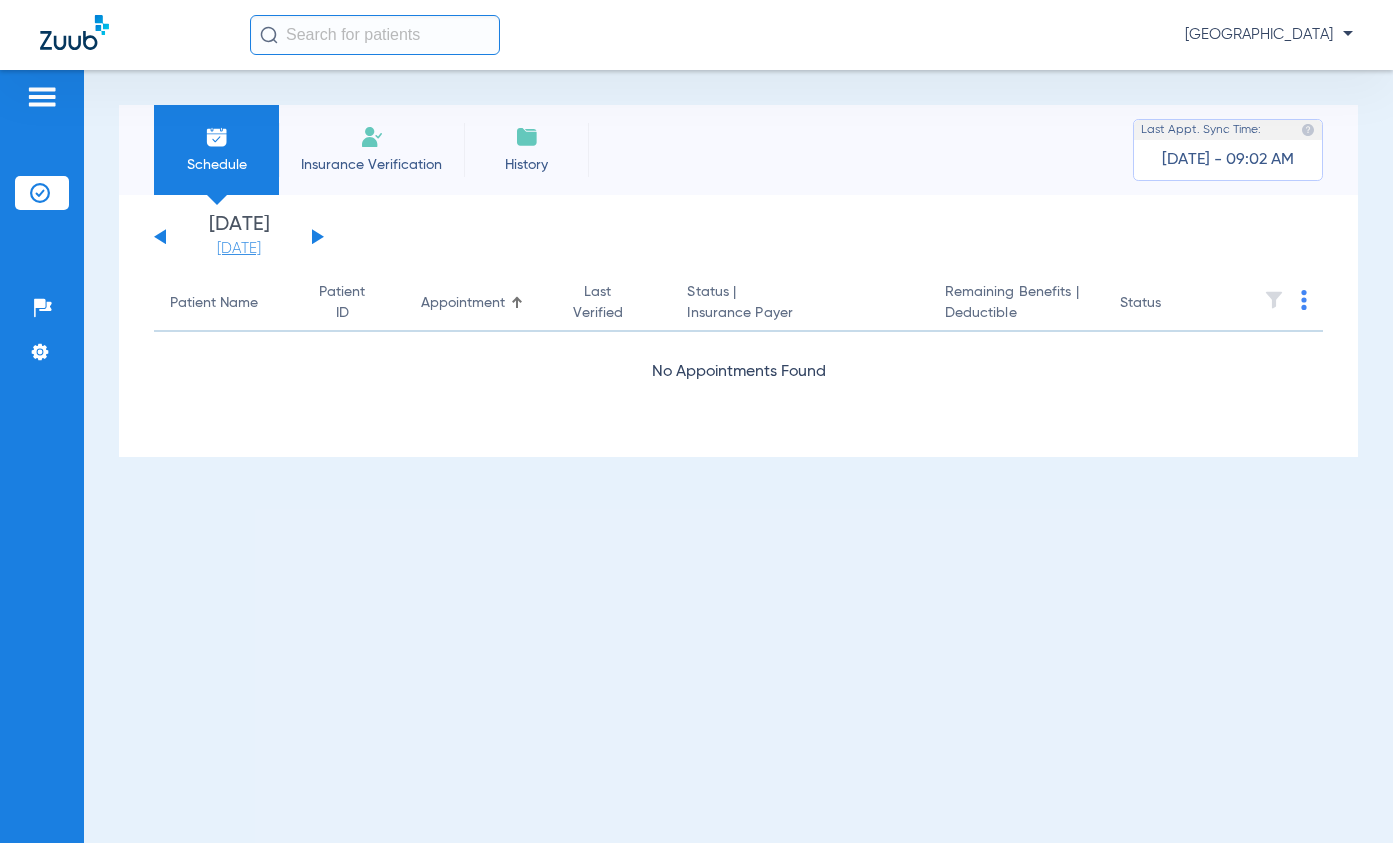 click on "[DATE]" 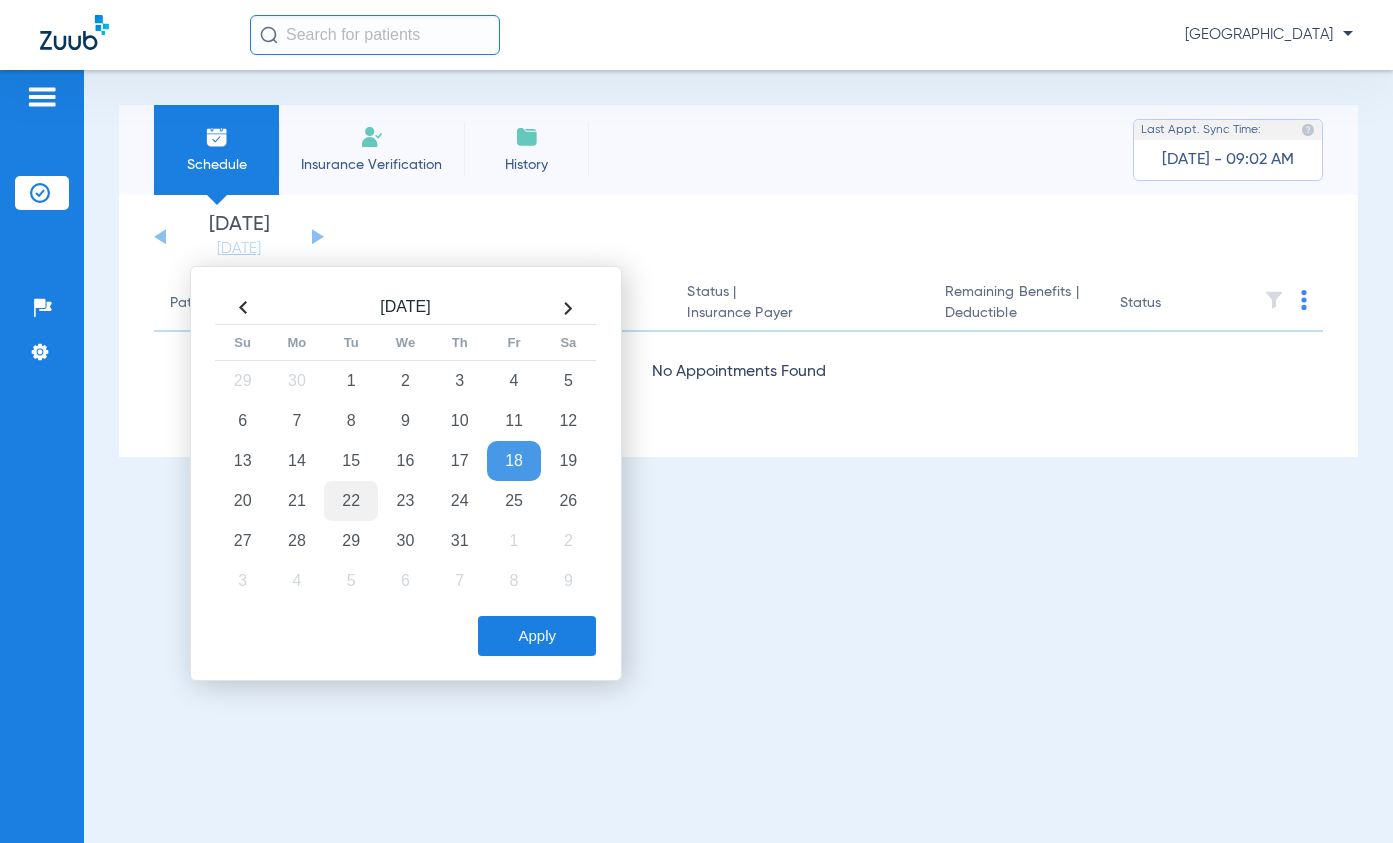click on "22" 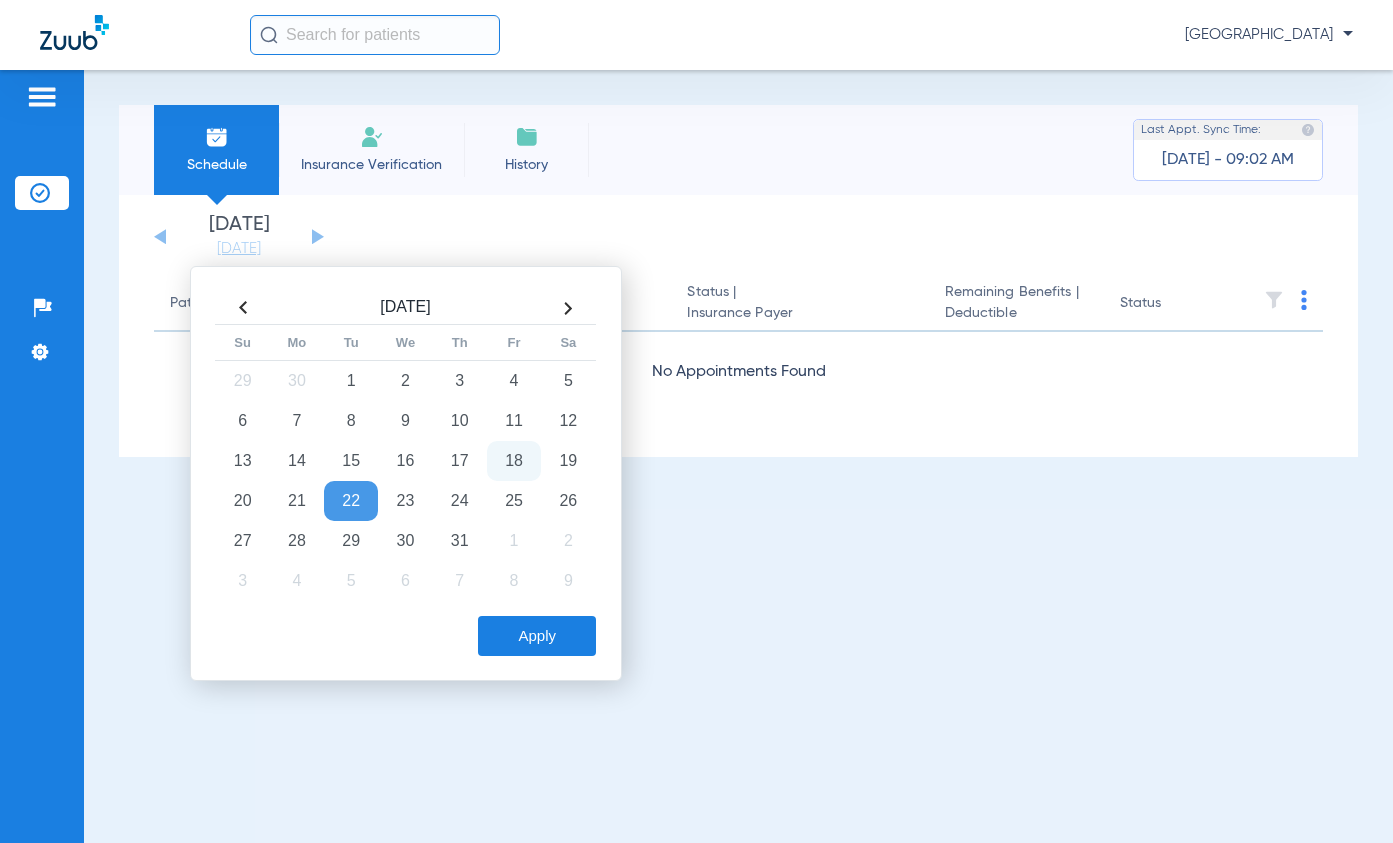 click on "Apply" 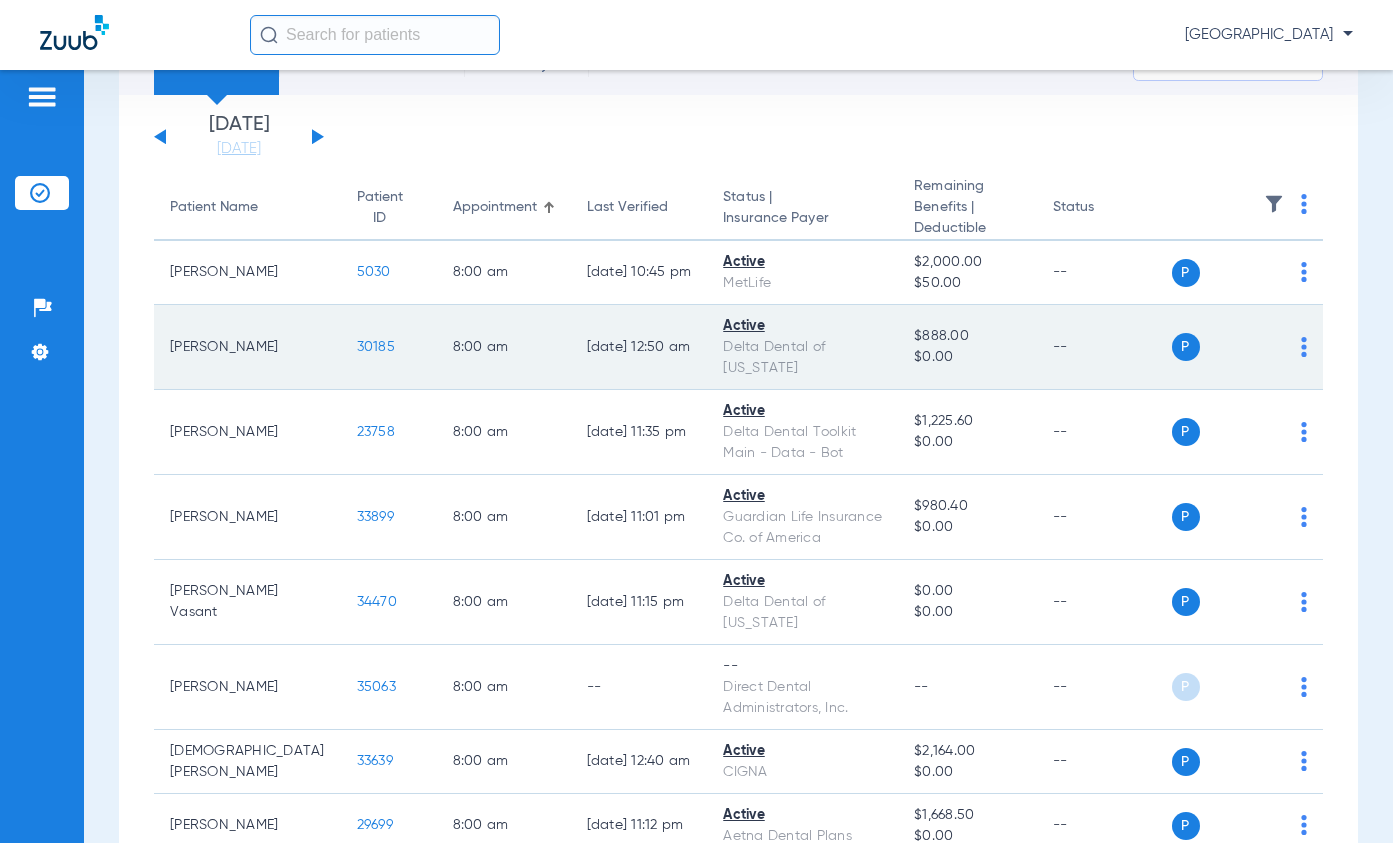scroll, scrollTop: 200, scrollLeft: 0, axis: vertical 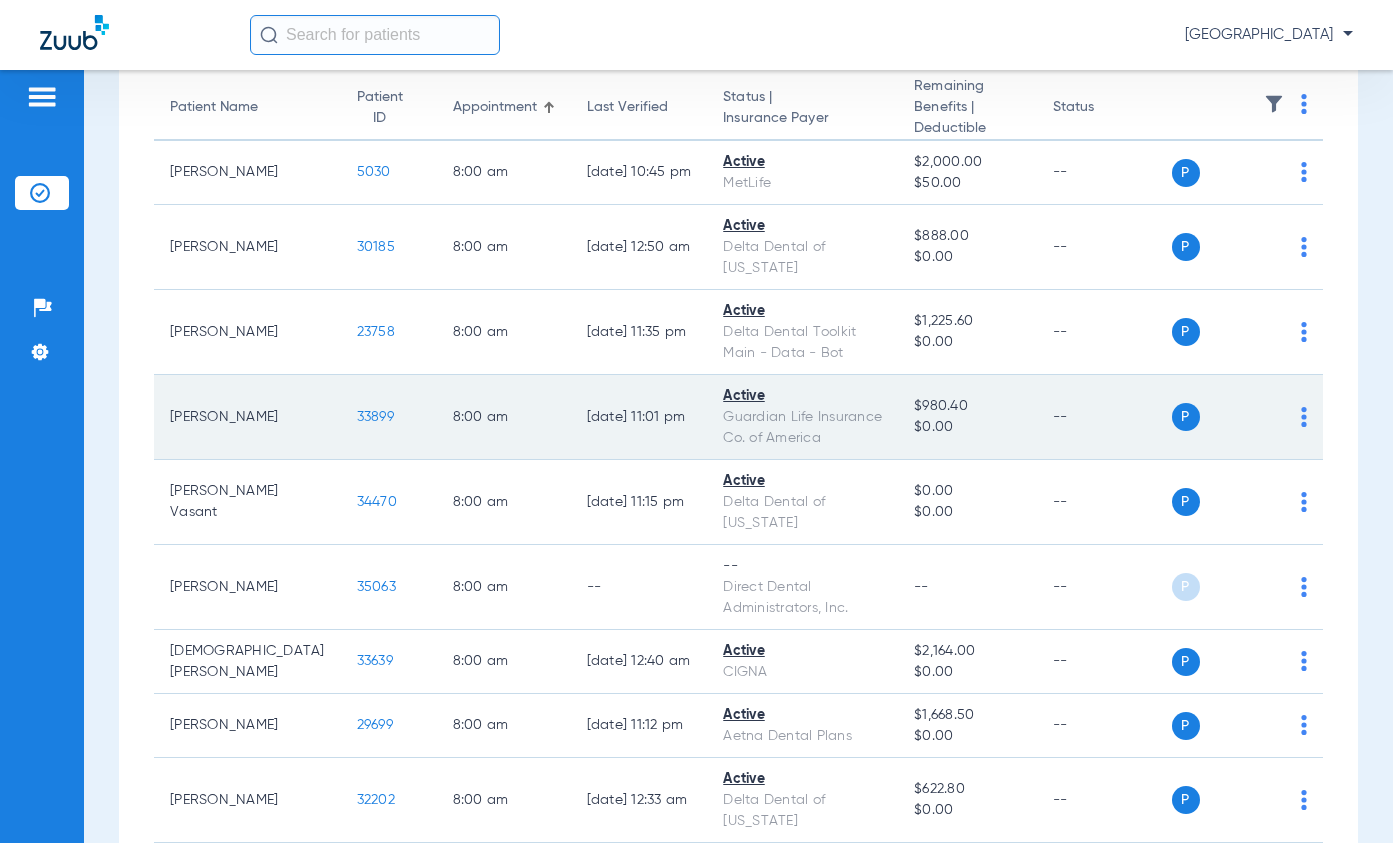 click on "33899" 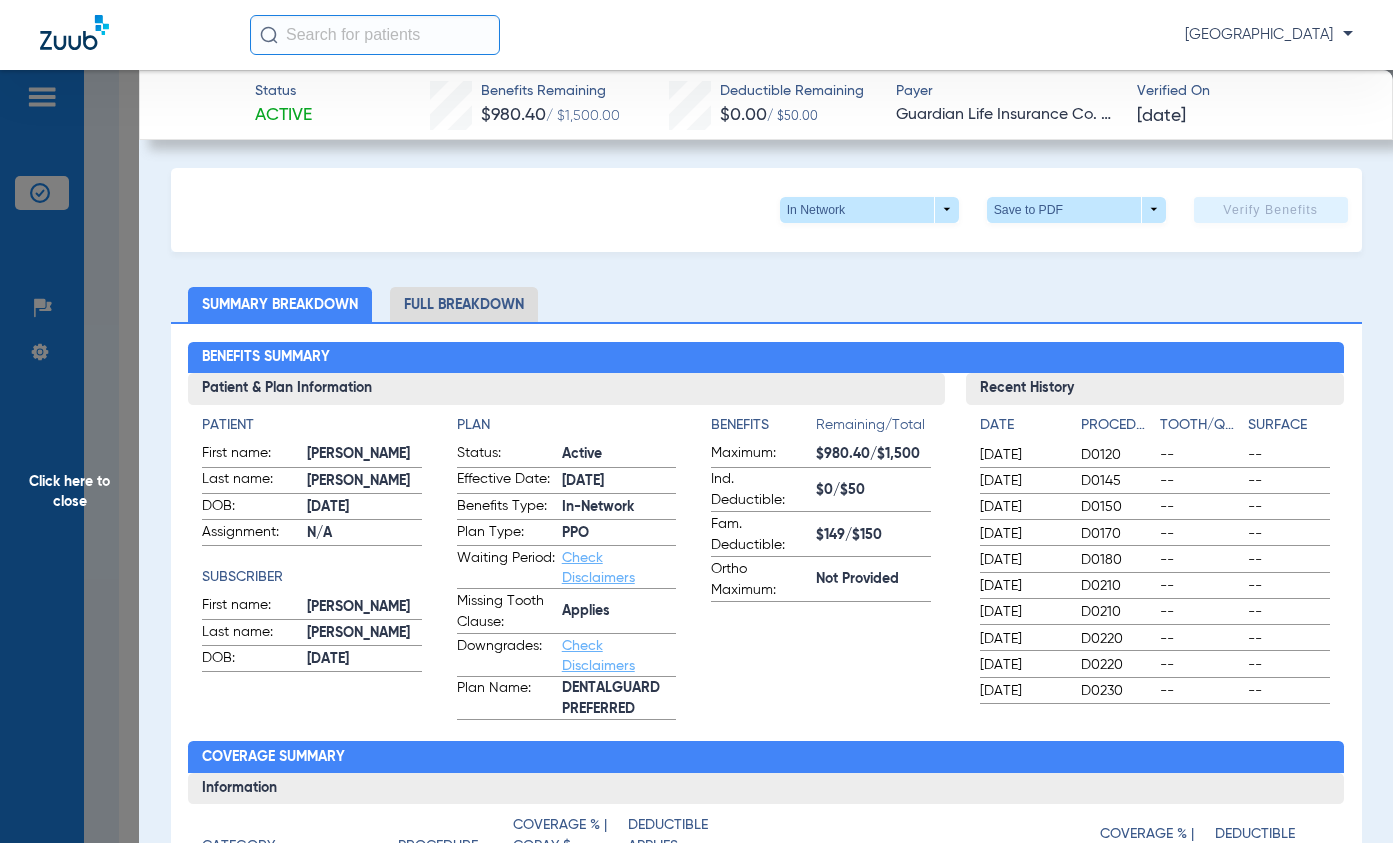 click on "Click here to close" 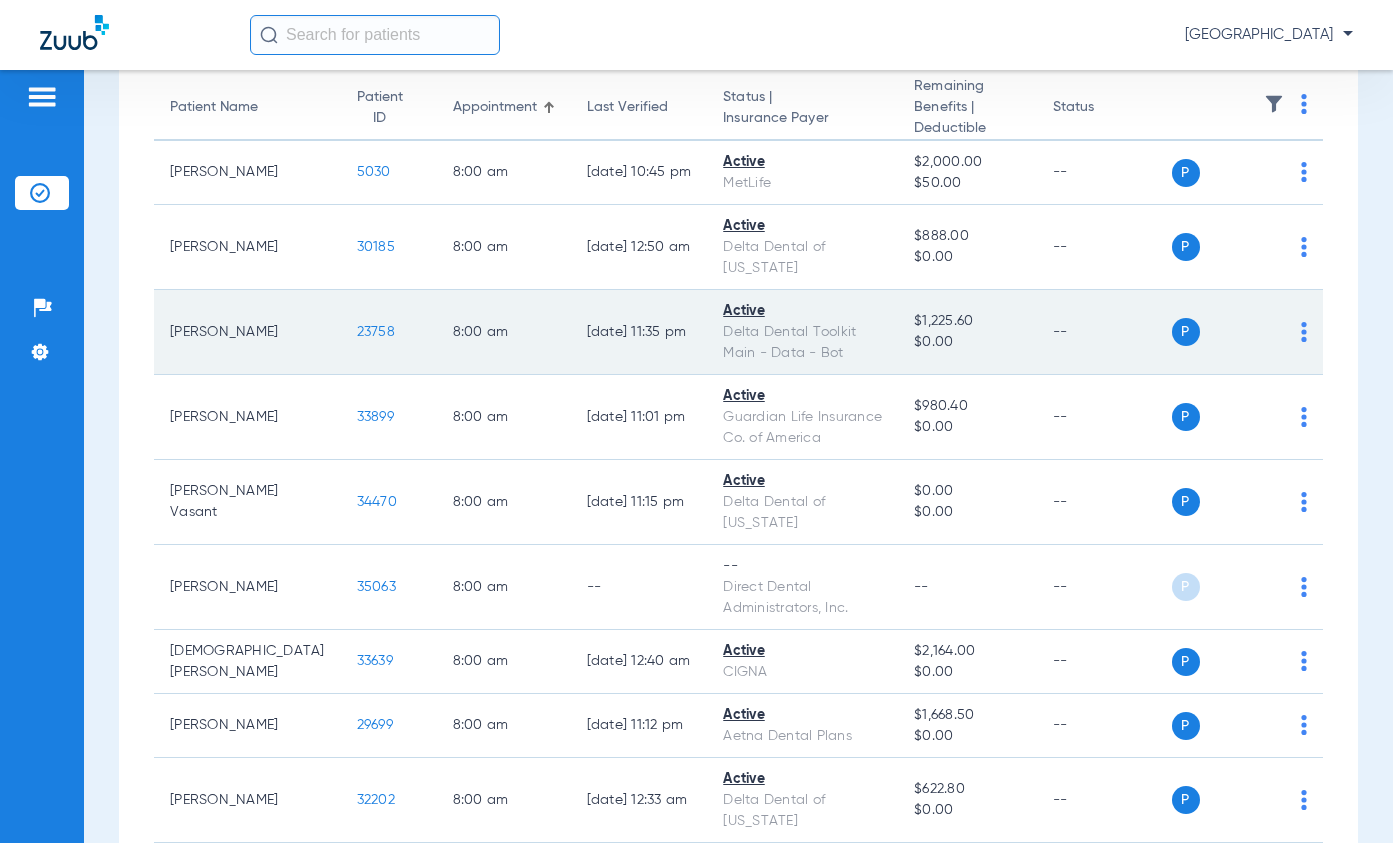 click on "23758" 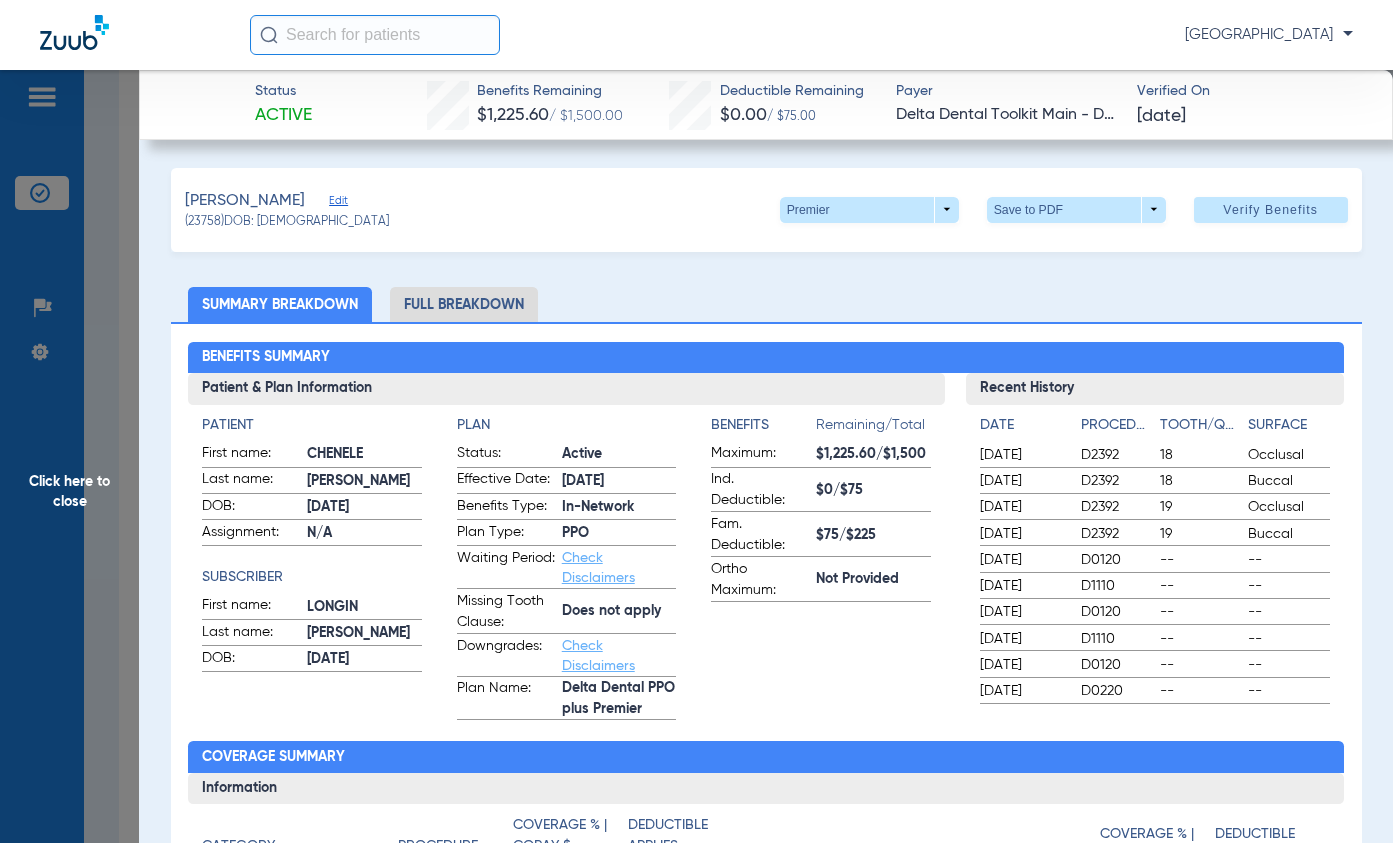 click on "Click here to close" 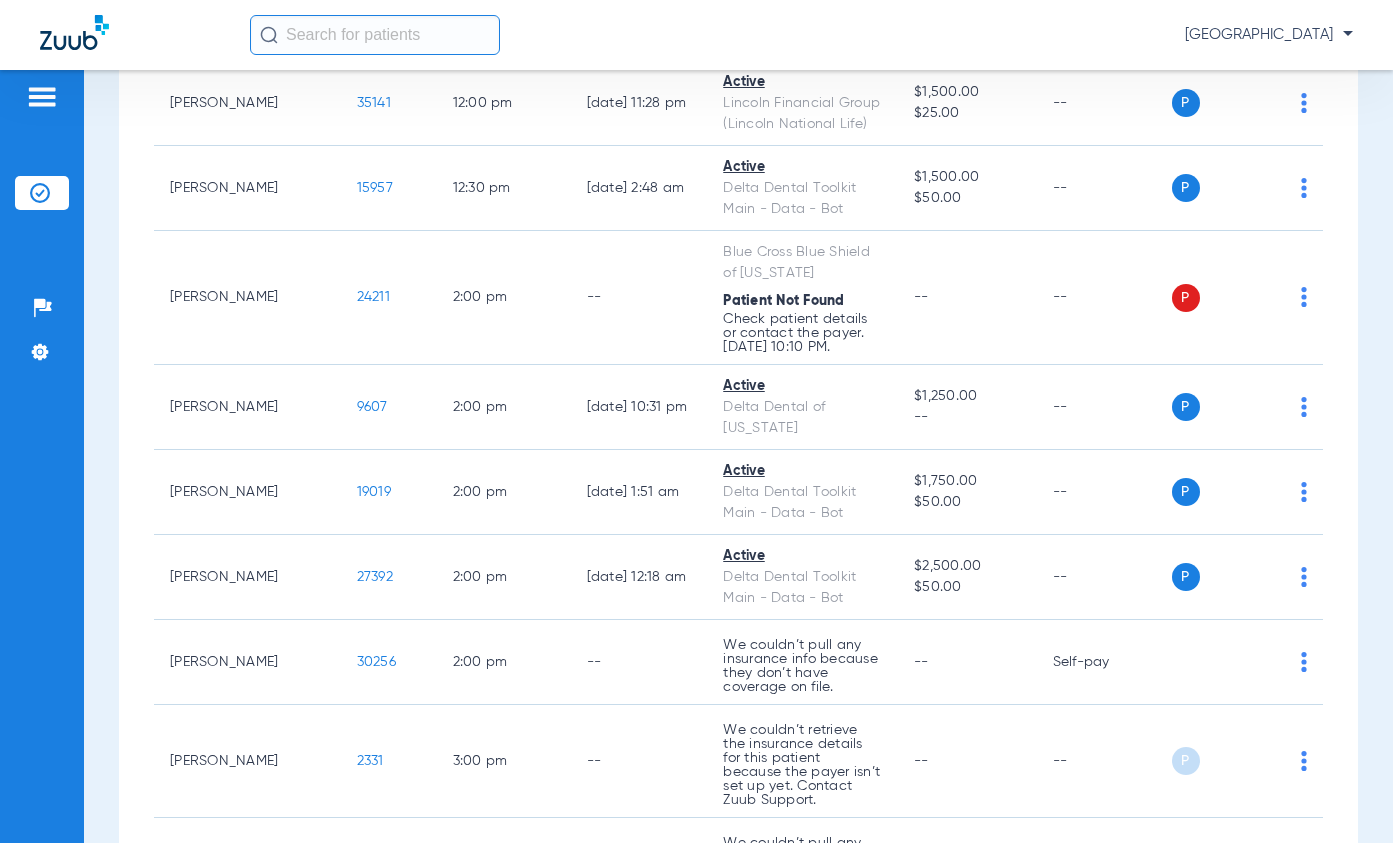 scroll, scrollTop: 2900, scrollLeft: 0, axis: vertical 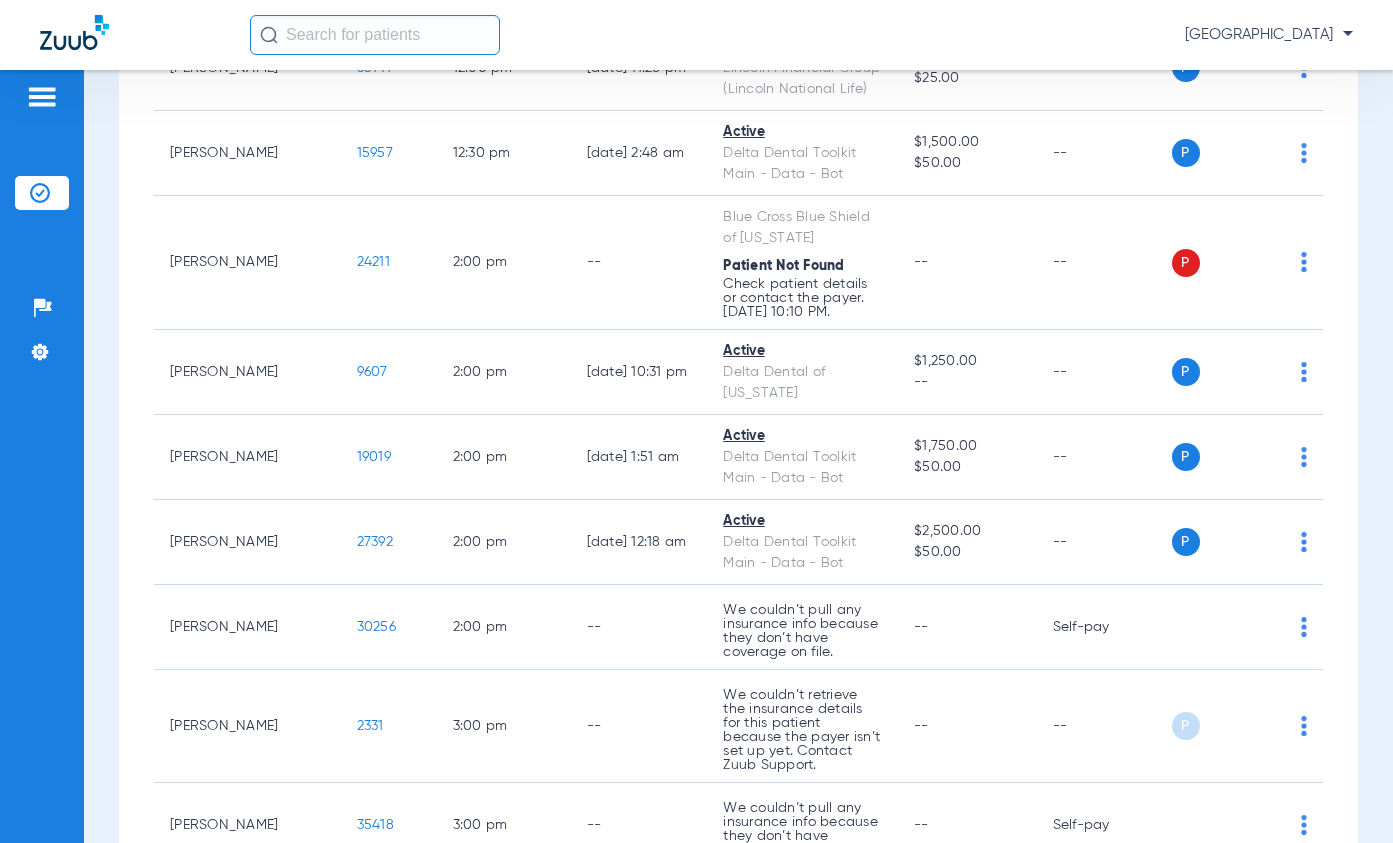 click on "[GEOGRAPHIC_DATA]" 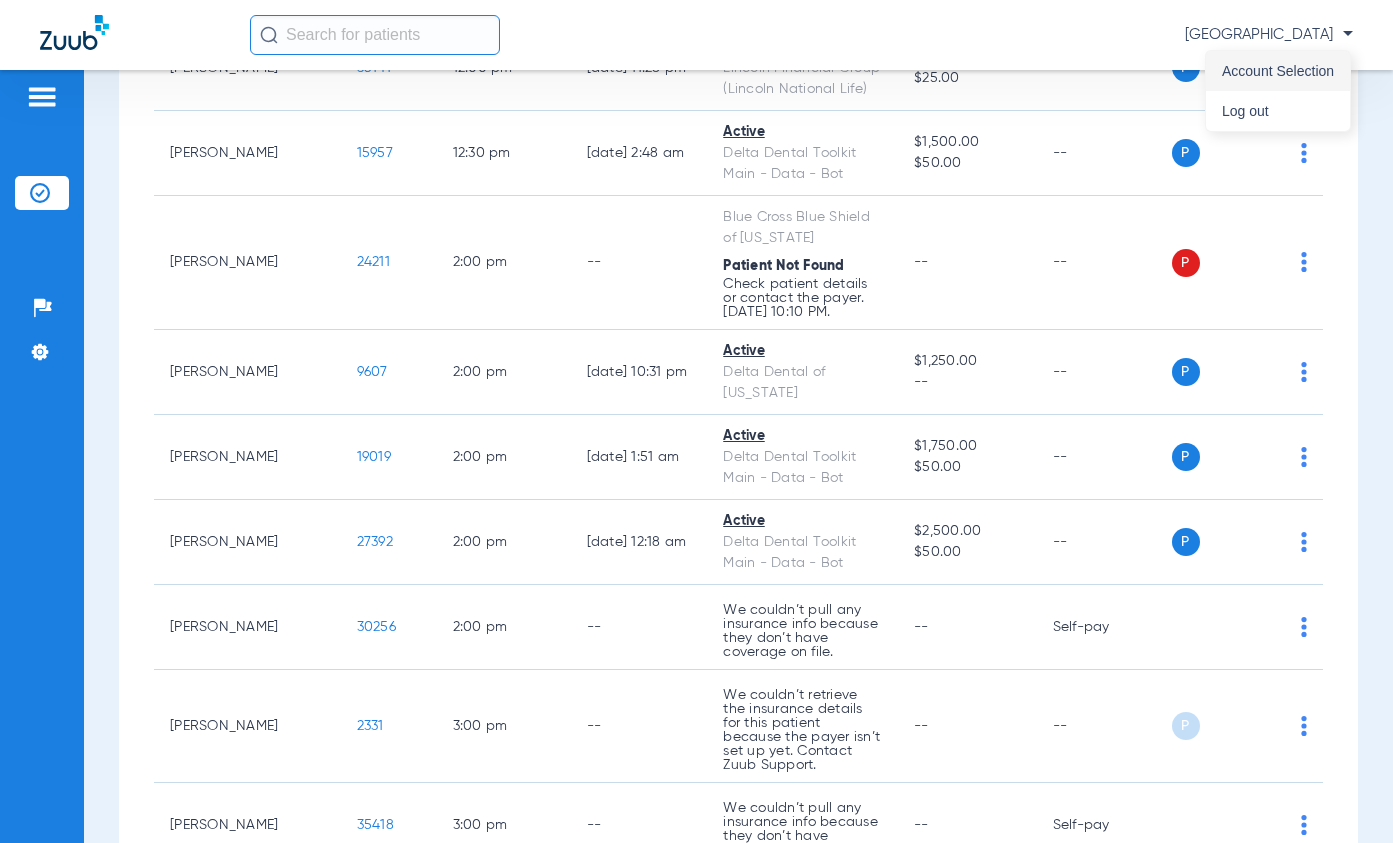 click on "Account Selection" at bounding box center (1278, 71) 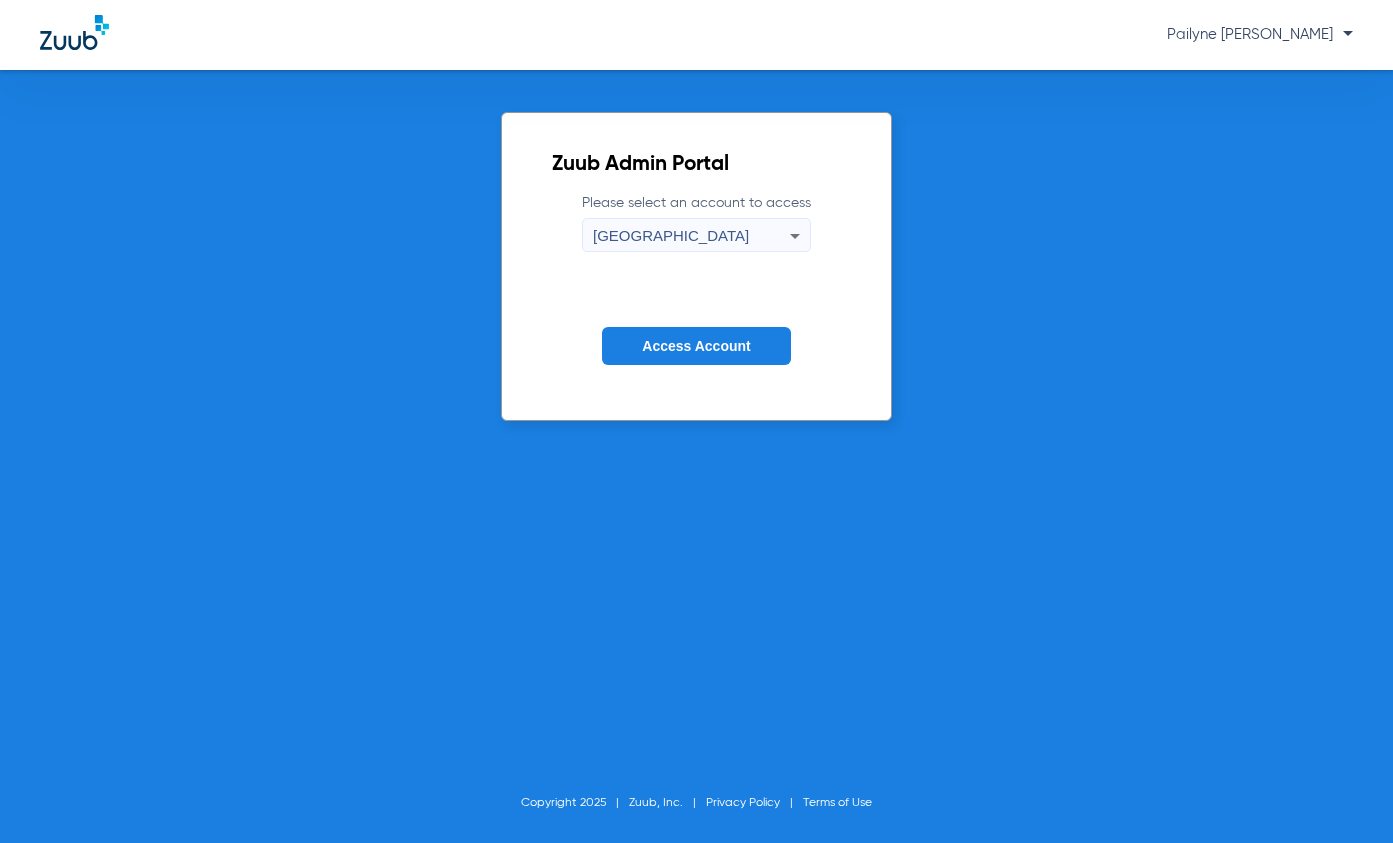 click on "[GEOGRAPHIC_DATA]" at bounding box center [691, 236] 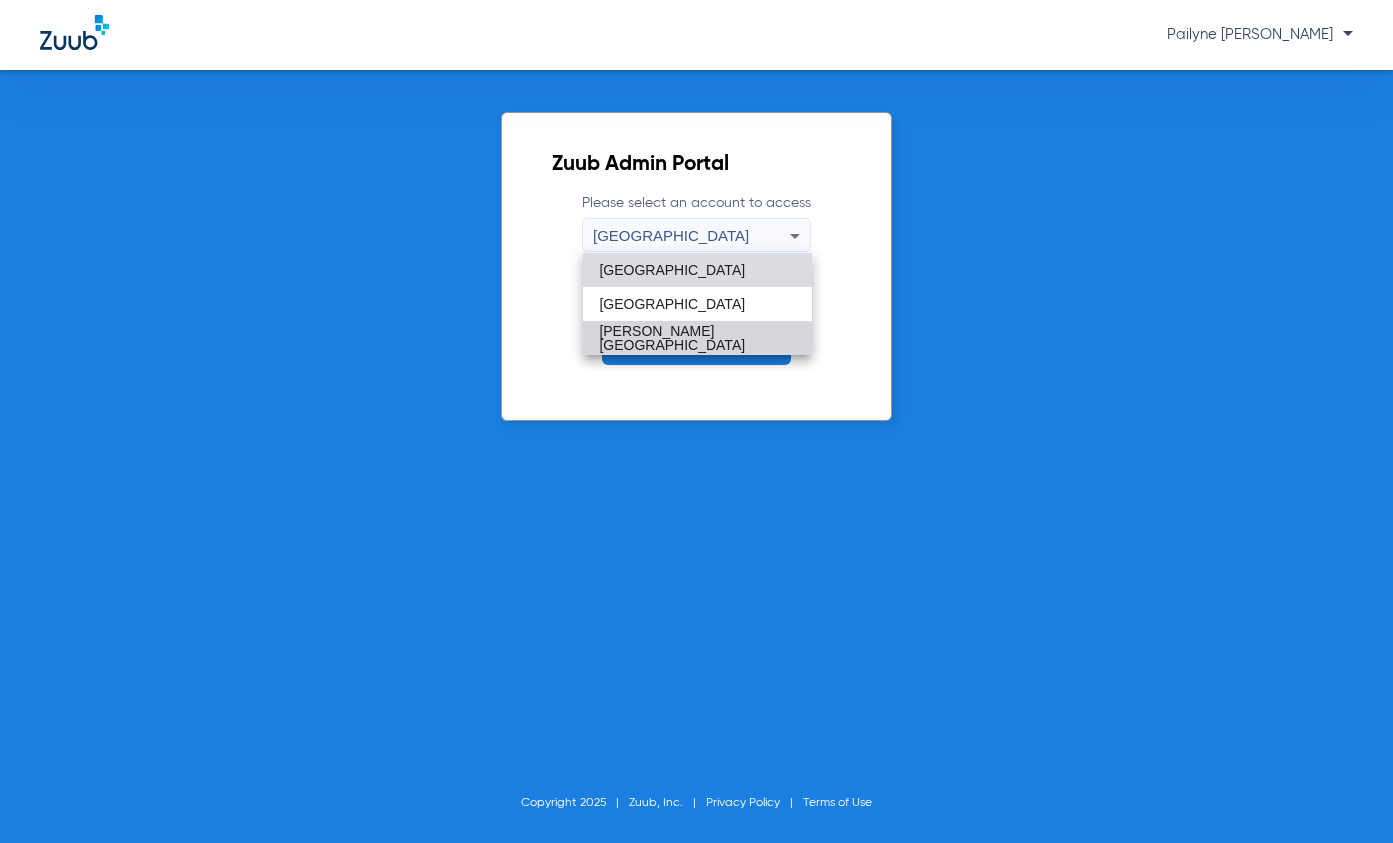 click on "[PERSON_NAME][GEOGRAPHIC_DATA]" at bounding box center (697, 338) 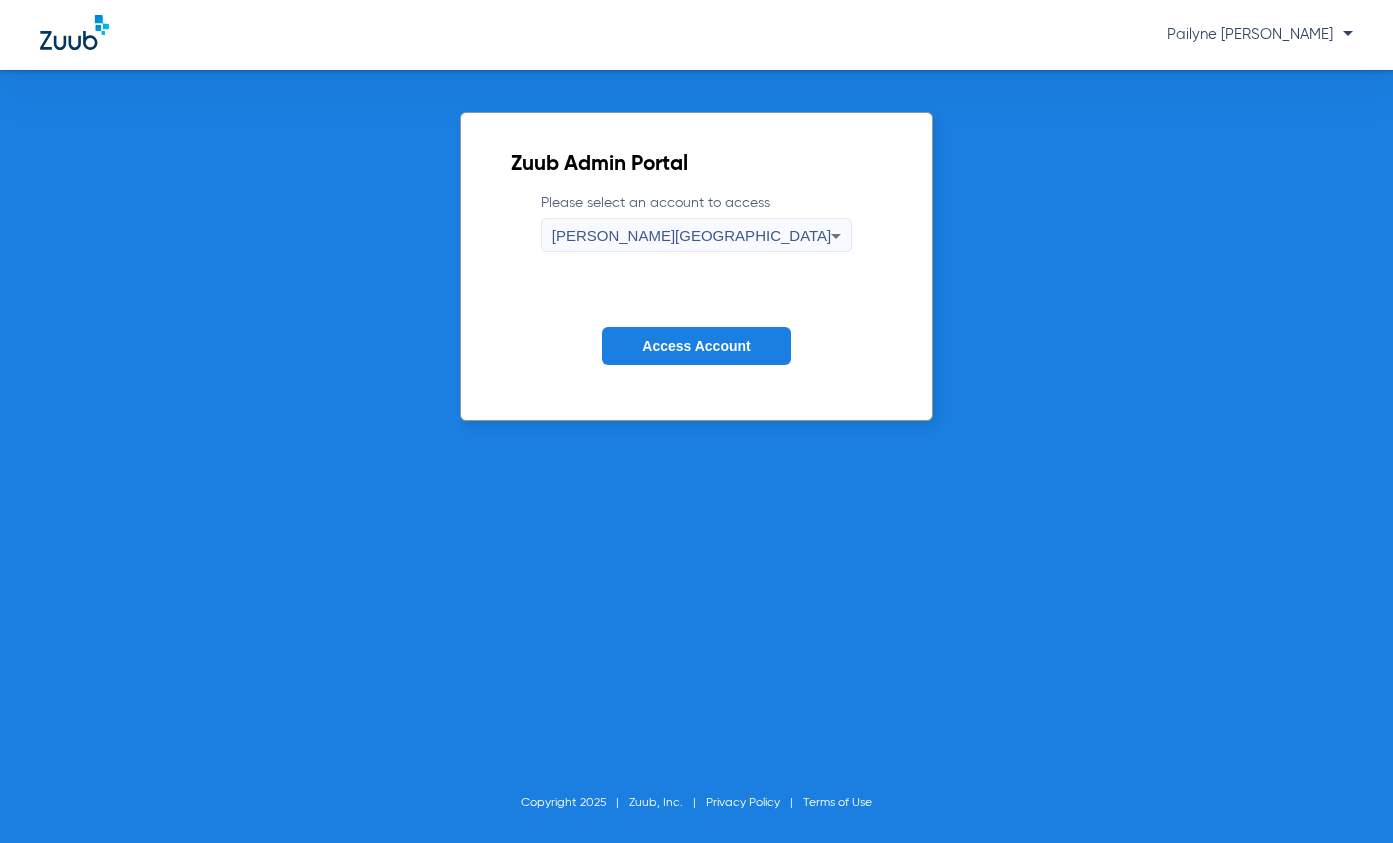 click on "Access Account" 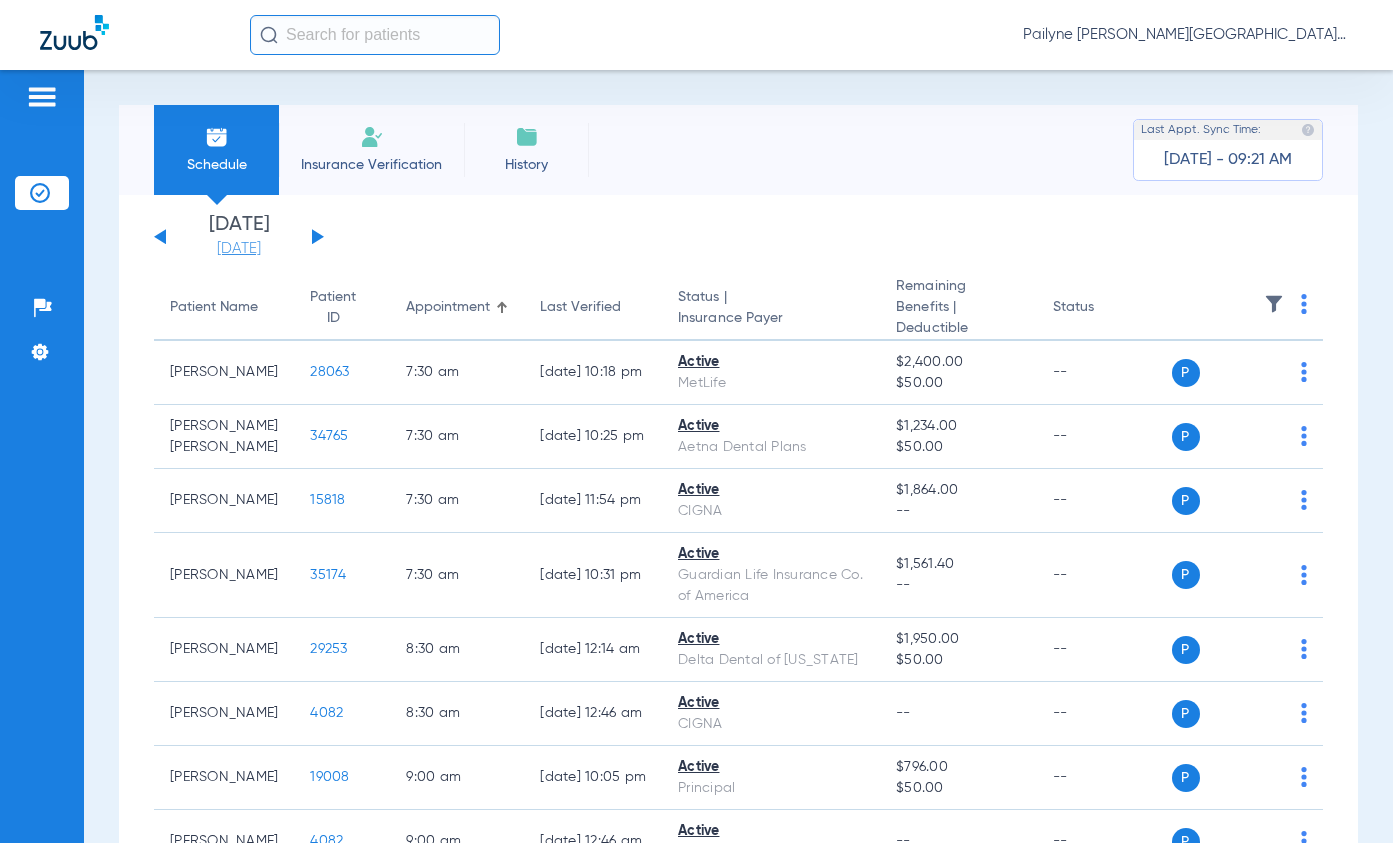 click on "[DATE]" 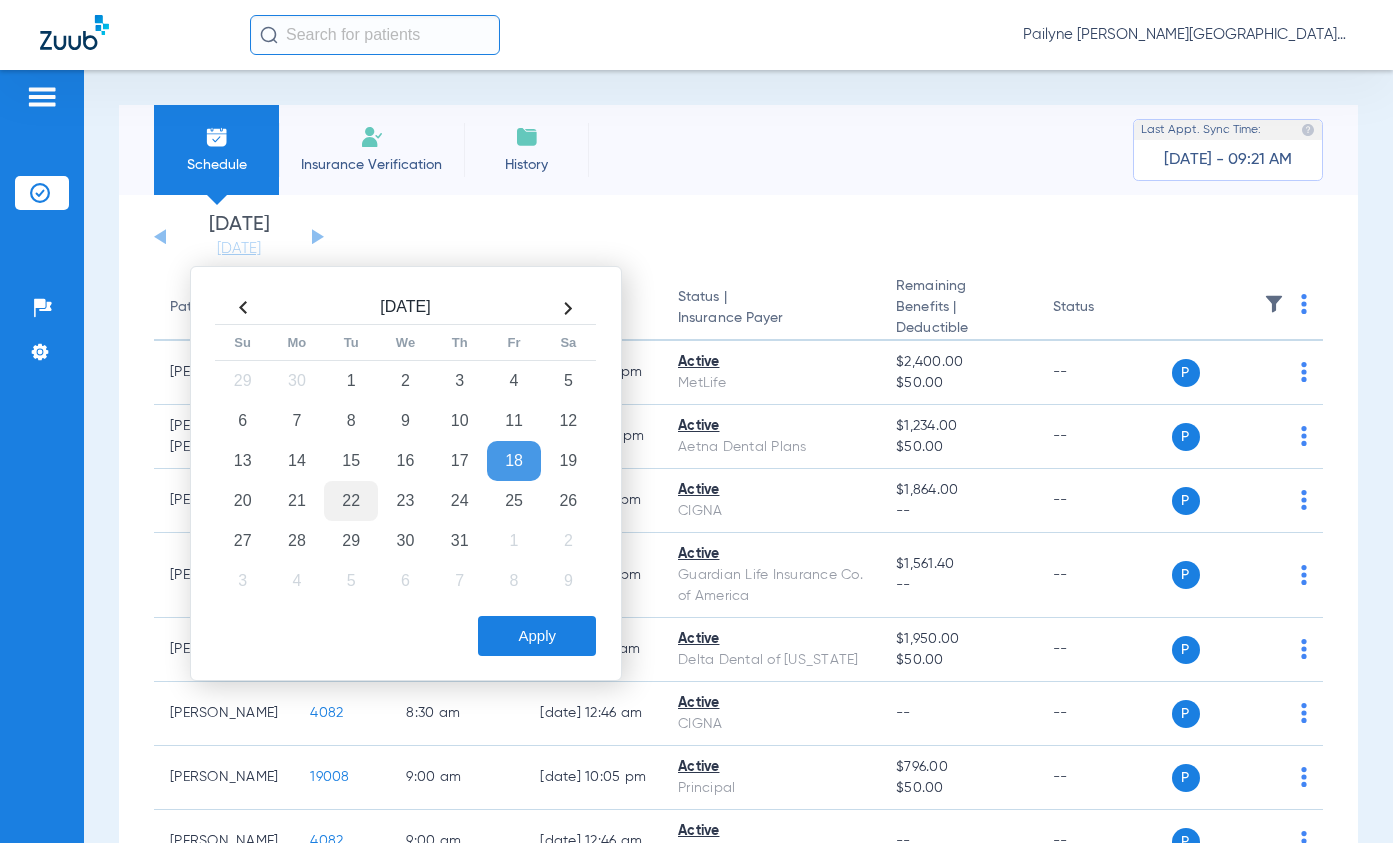click on "22" 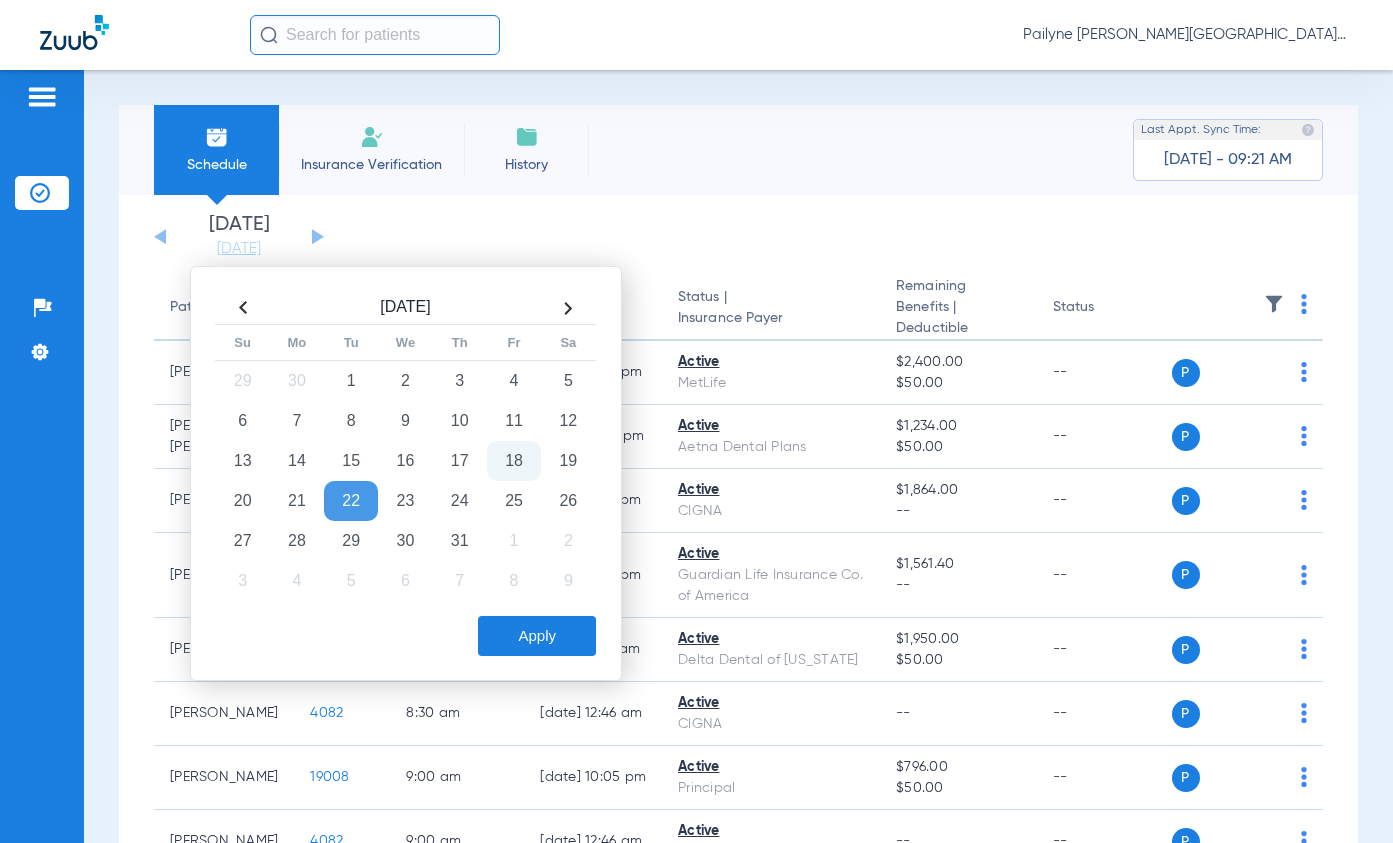 click on "Apply" 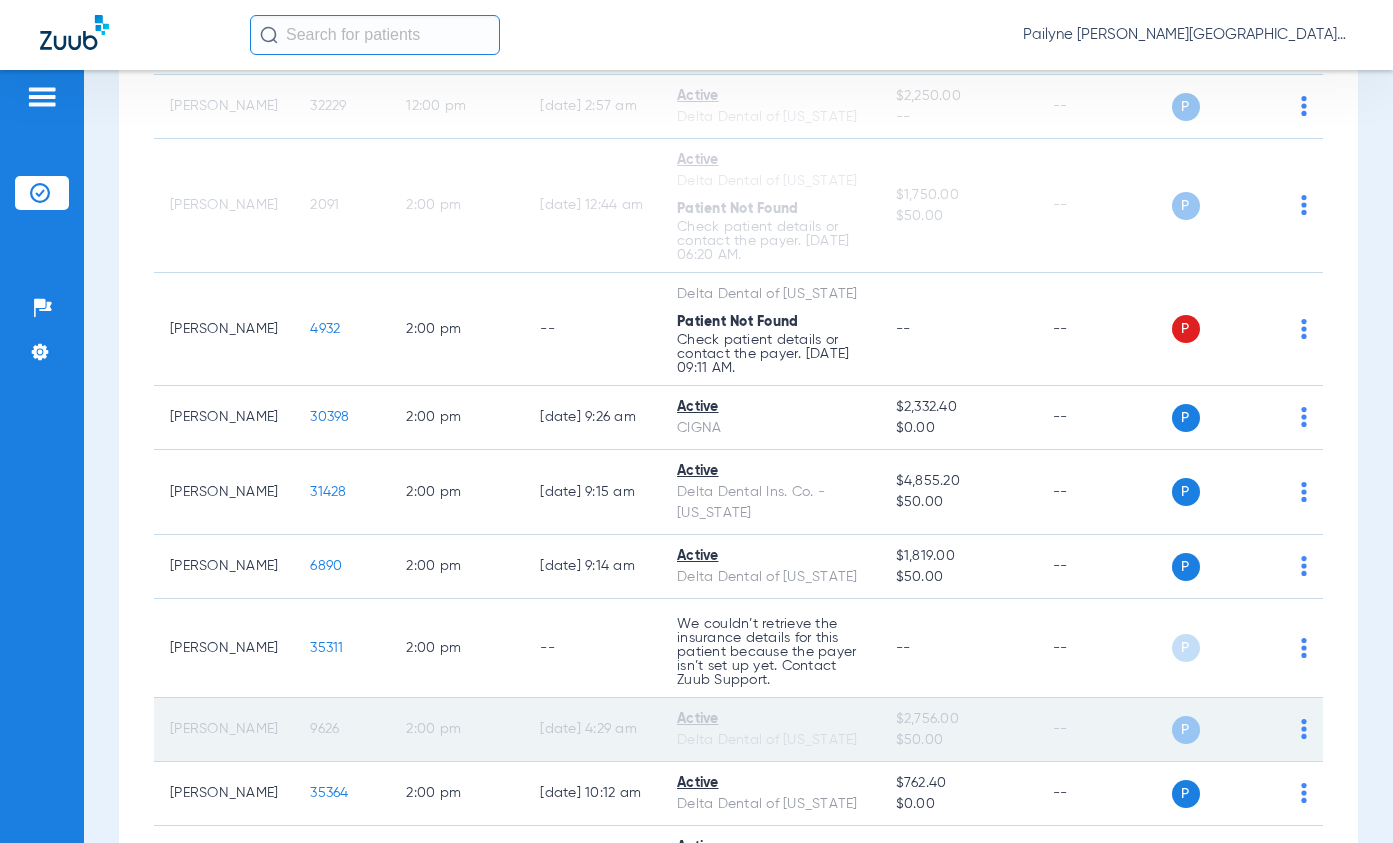 scroll, scrollTop: 3208, scrollLeft: 0, axis: vertical 